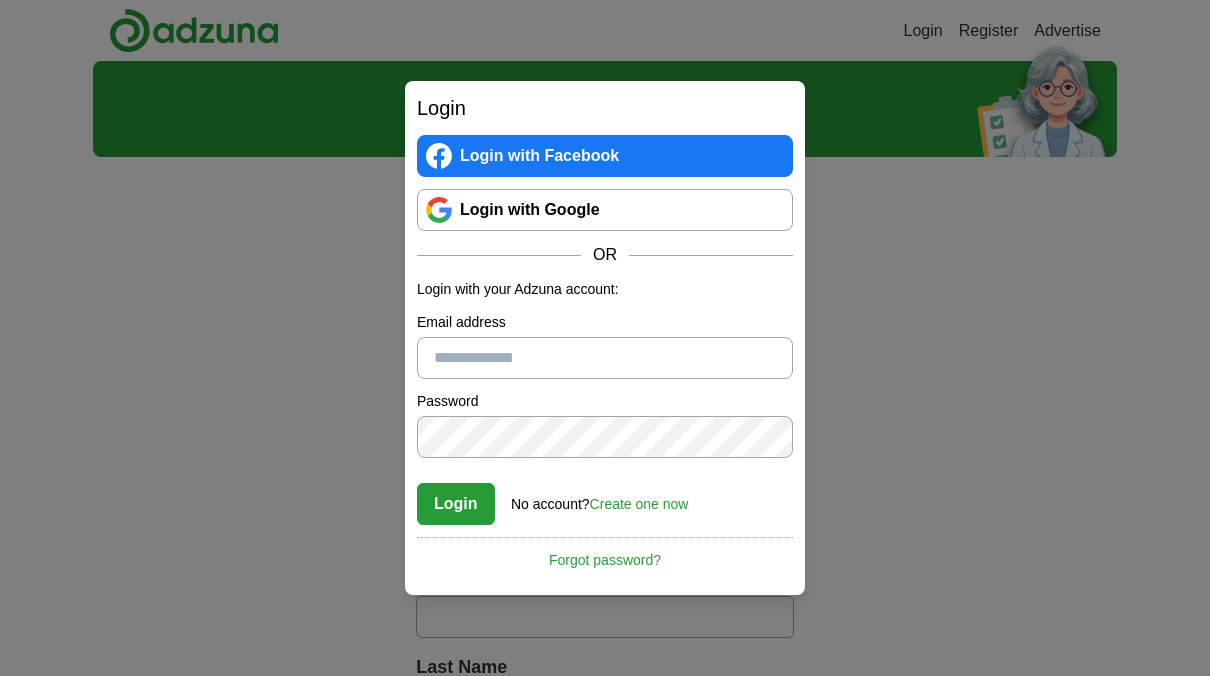 scroll, scrollTop: 0, scrollLeft: 0, axis: both 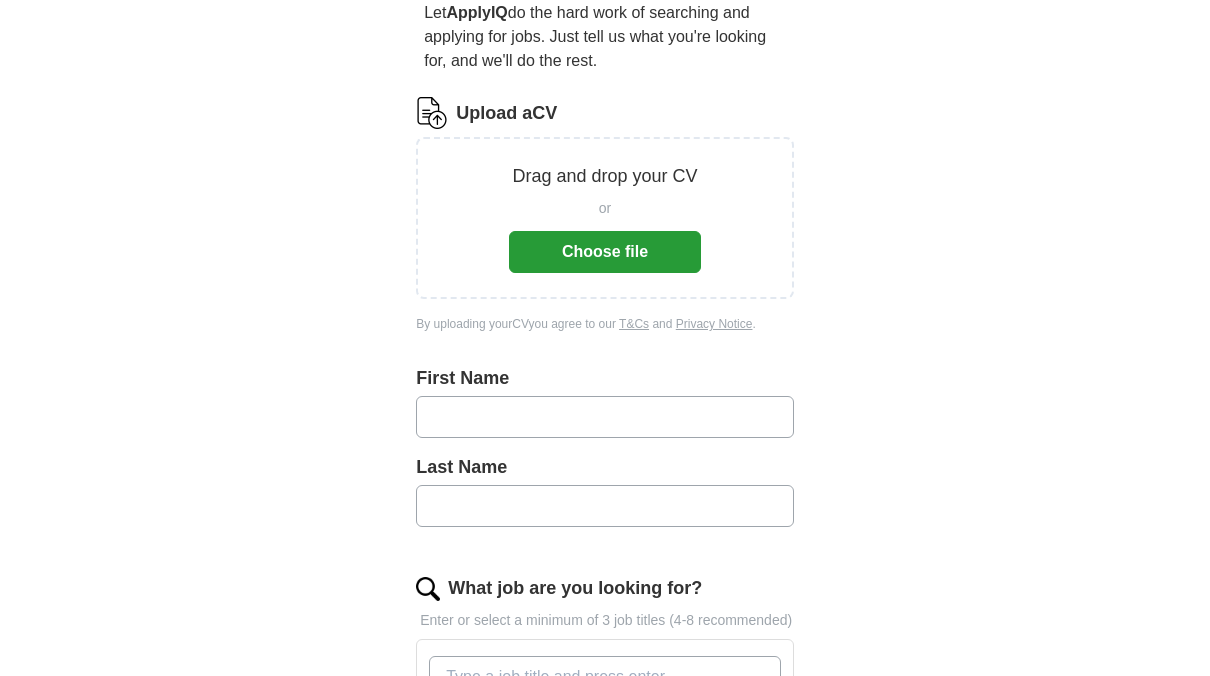 click on "Choose file" at bounding box center (605, 252) 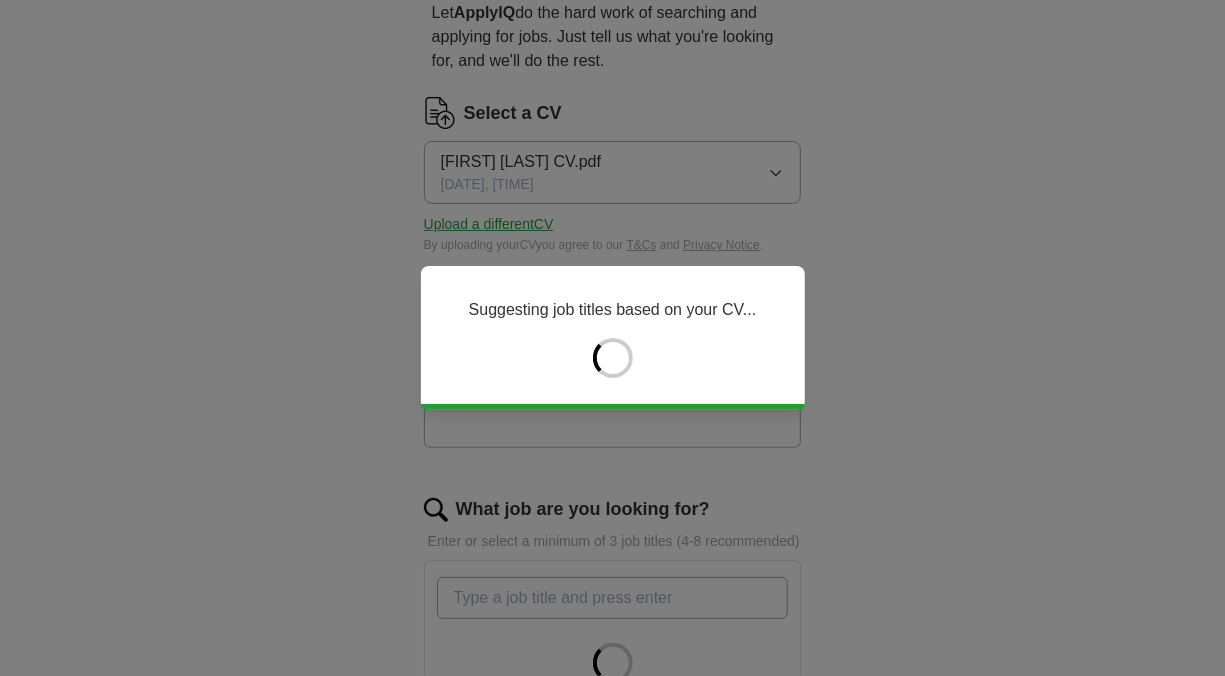 type on "****" 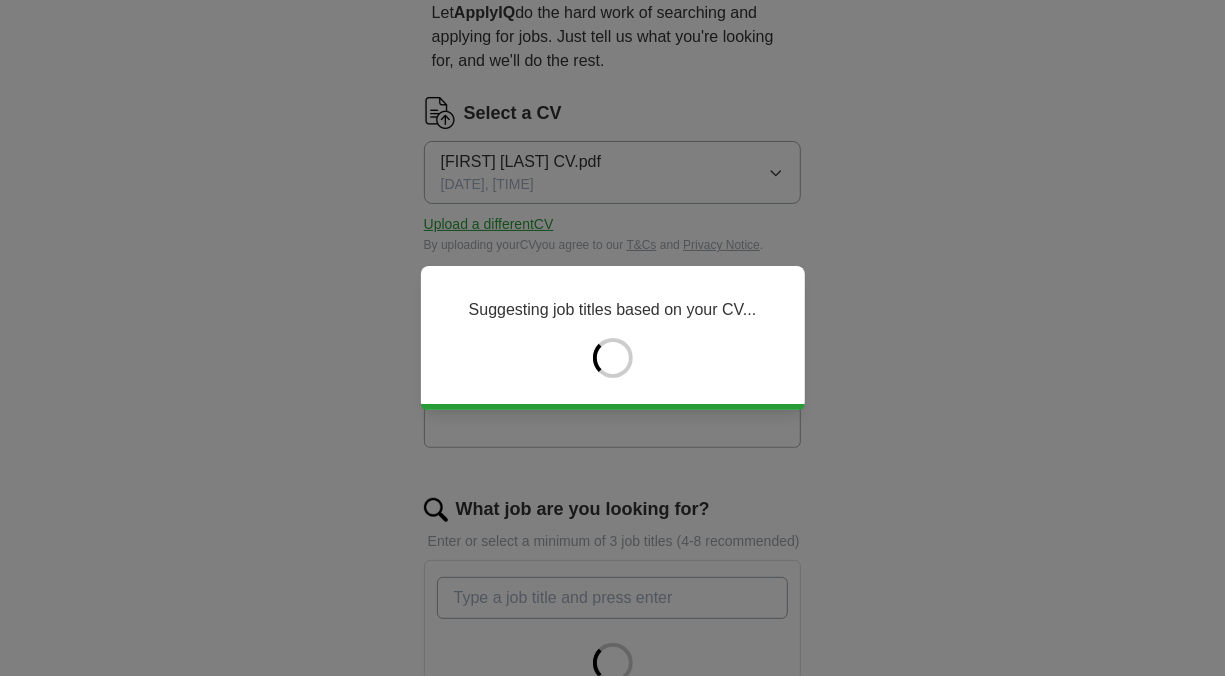 type on "*****" 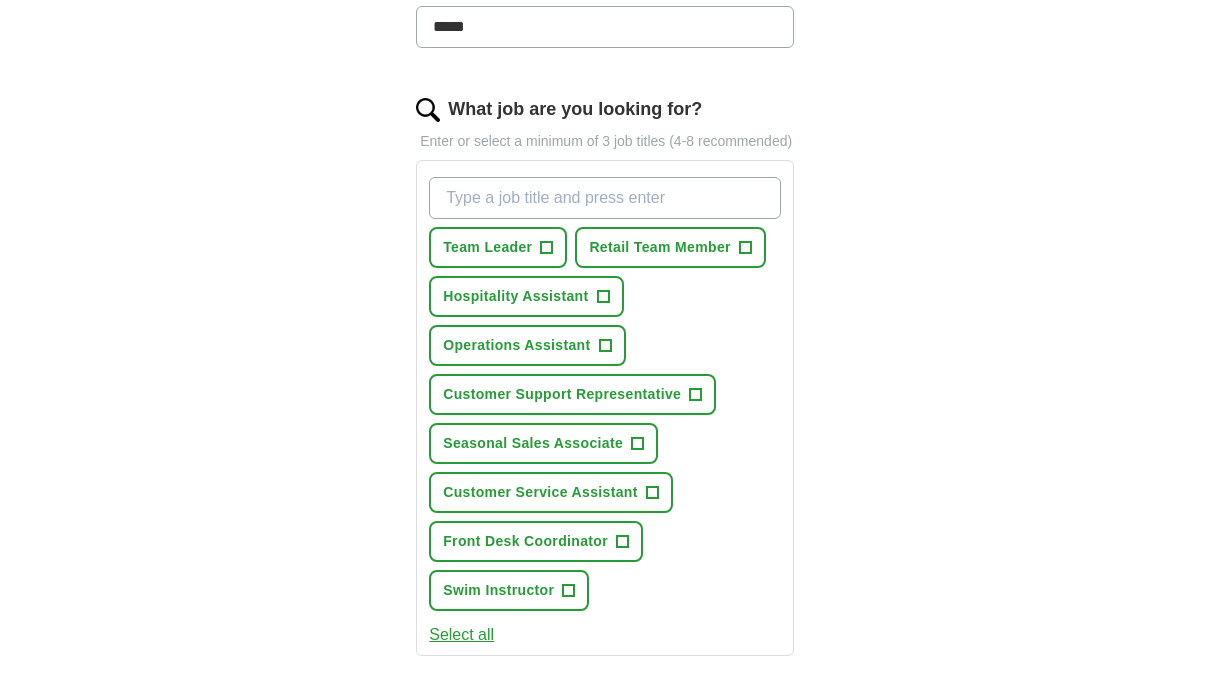 scroll, scrollTop: 700, scrollLeft: 0, axis: vertical 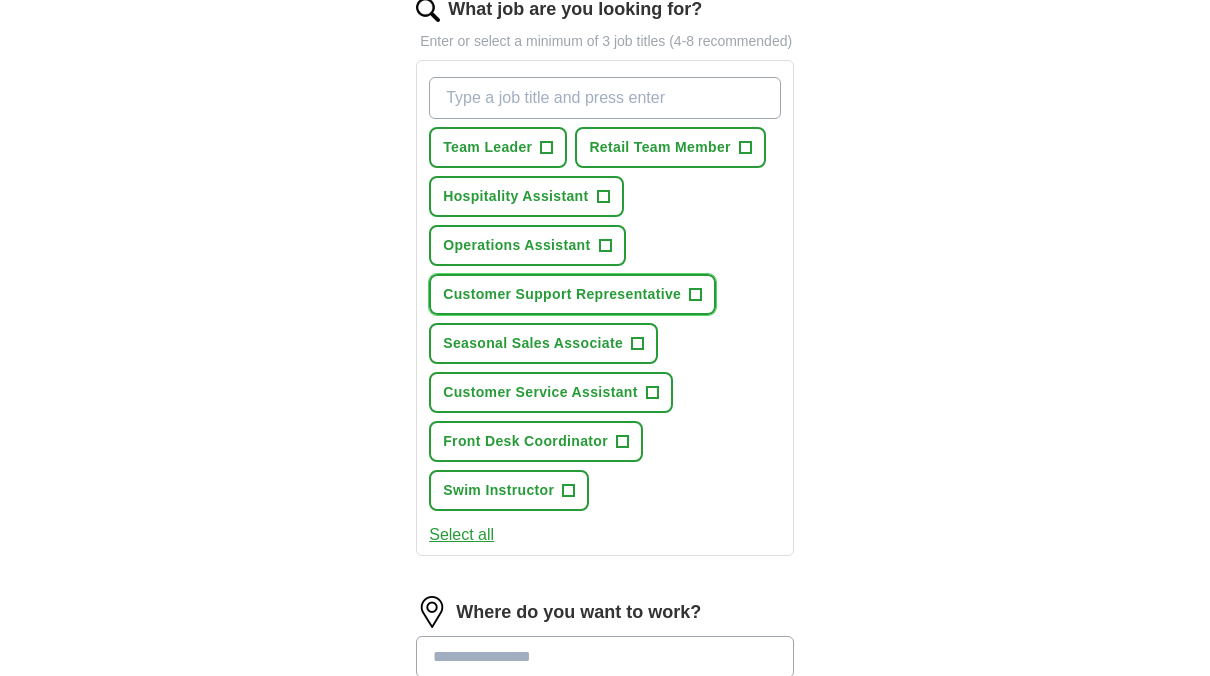 click on "+" at bounding box center [696, 295] 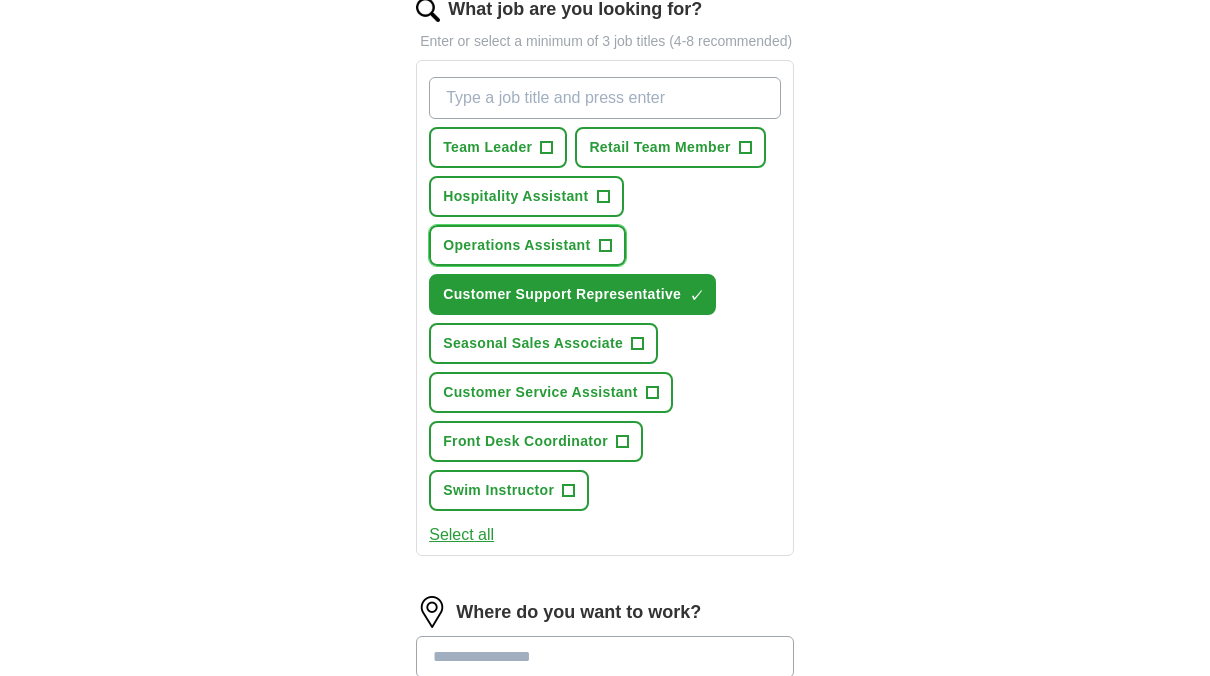 click on "Operations Assistant +" at bounding box center (527, 245) 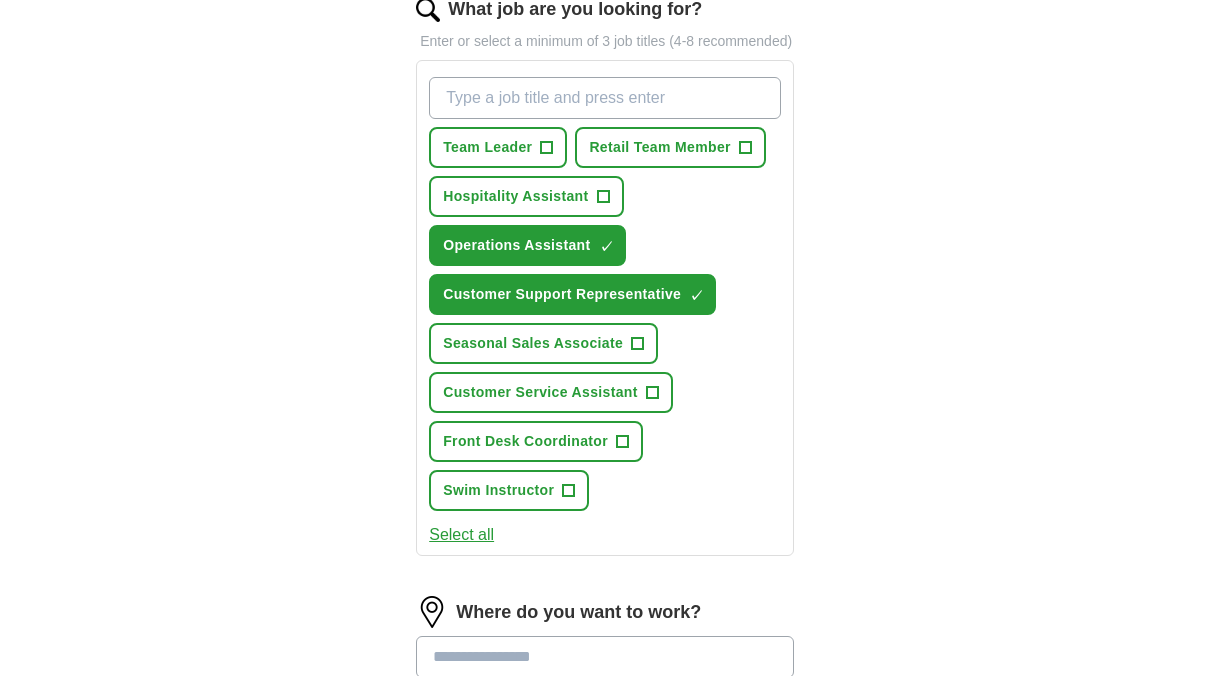 click on "What job are you looking for?" at bounding box center [605, 98] 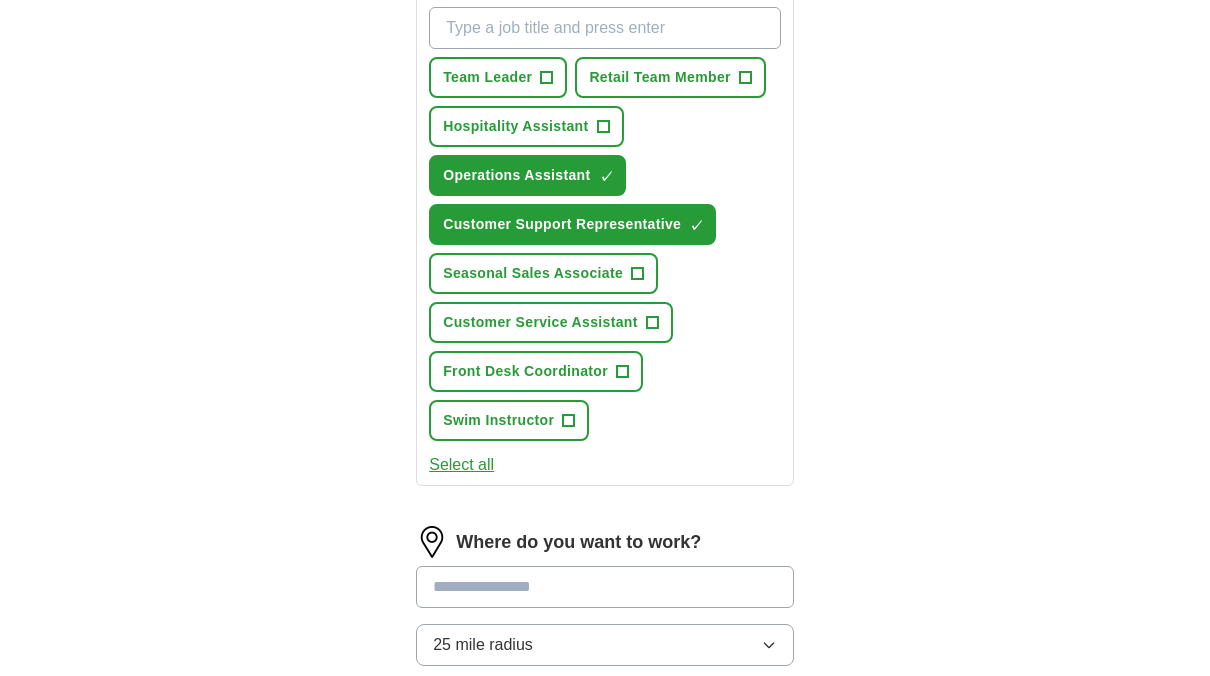 scroll, scrollTop: 800, scrollLeft: 0, axis: vertical 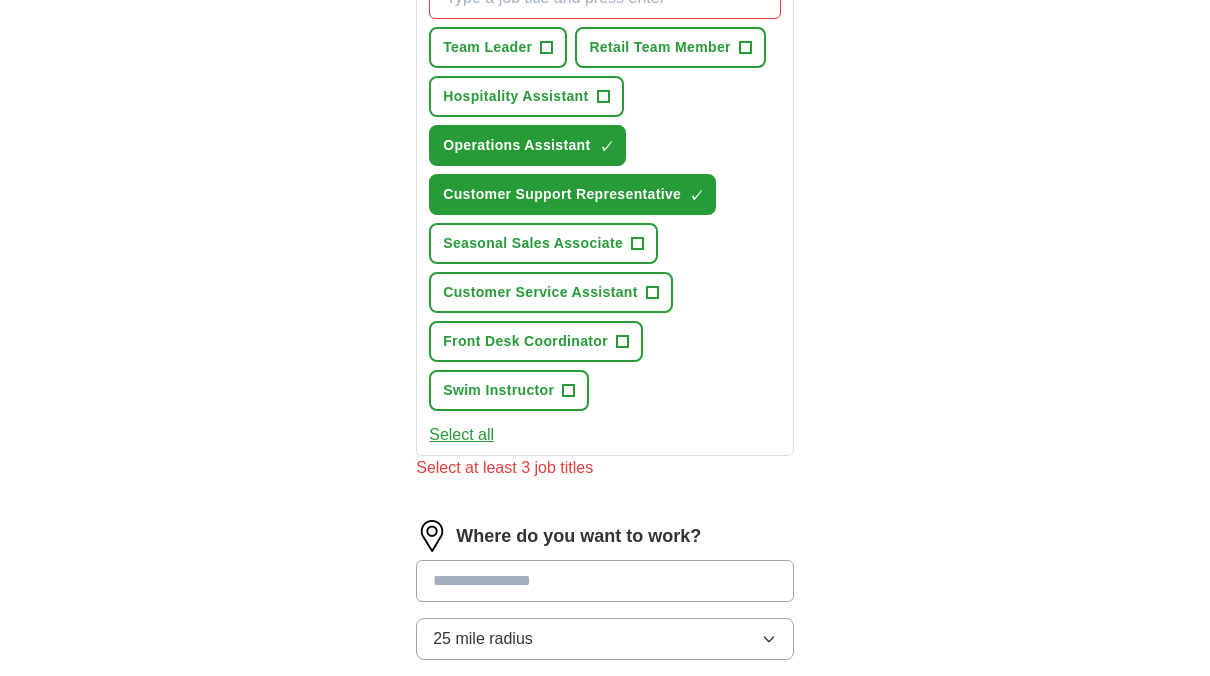 click on "ApplyIQ Let ApplyIQ do the hard work of searching and applying for jobs. Just tell us what you're looking for, and we'll do the rest. Select a CV [FIRST] [LAST] CV.pdf [DATE], [TIME] Upload a different CV By uploading your CV you agree to our T&Cs and Privacy Notice. First Name **** Last Name ***** What job are you looking for? Enter or select a minimum of 3 job titles (4-8 recommended) Team Leader + Retail Team Member + Hospitality Assistant + Operations Assistant ✓ × Customer Support Representative ✓ × Seasonal Sales Associate + Customer Service Assistant + Front Desk Coordinator + Swim Instructor + Select all Select at least 3 job titles Where do you want to work? 25 mile radius What's your minimum salary? At least £ - per year £ 20 k £ 100 k+ Start applying for jobs By registering, you consent to us applying to suitable jobs for you" at bounding box center [605, 136] 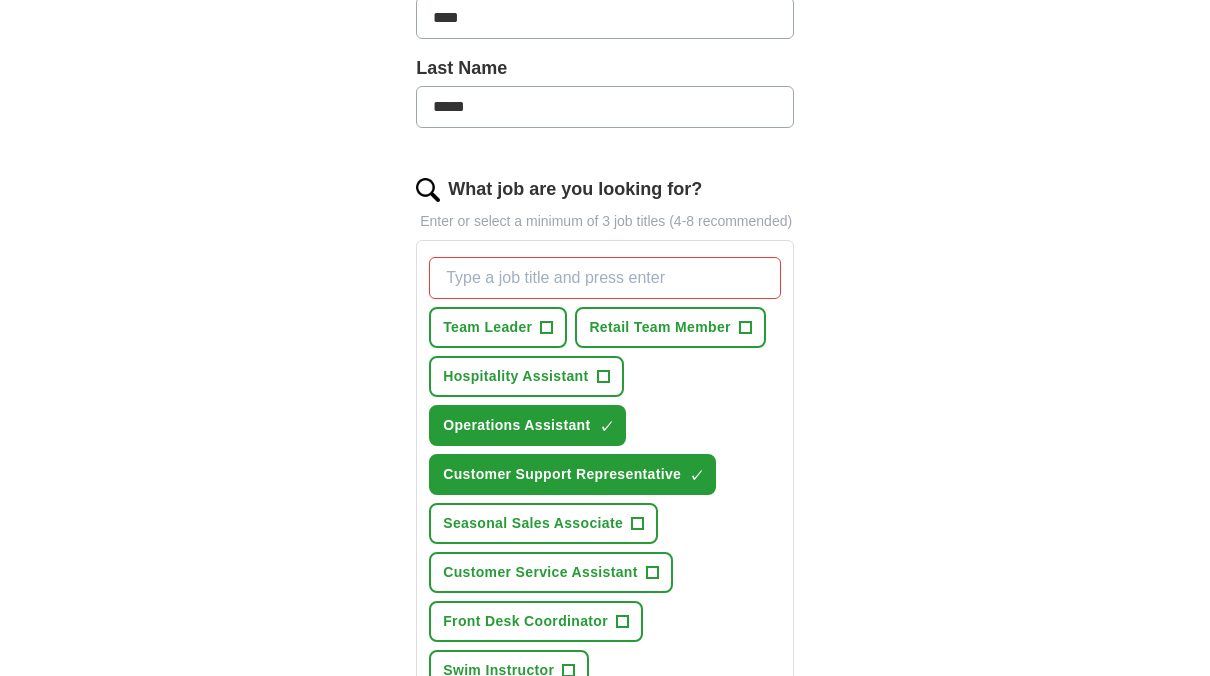 scroll, scrollTop: 300, scrollLeft: 0, axis: vertical 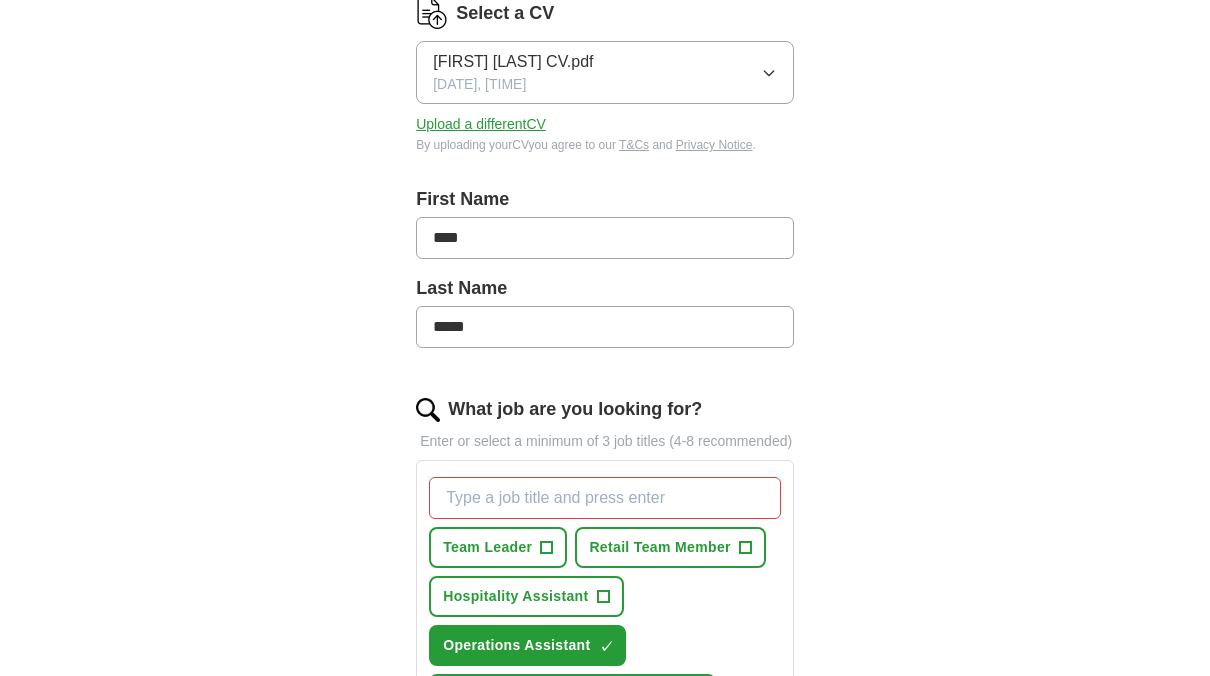 click on "What job are you looking for?" at bounding box center (605, 498) 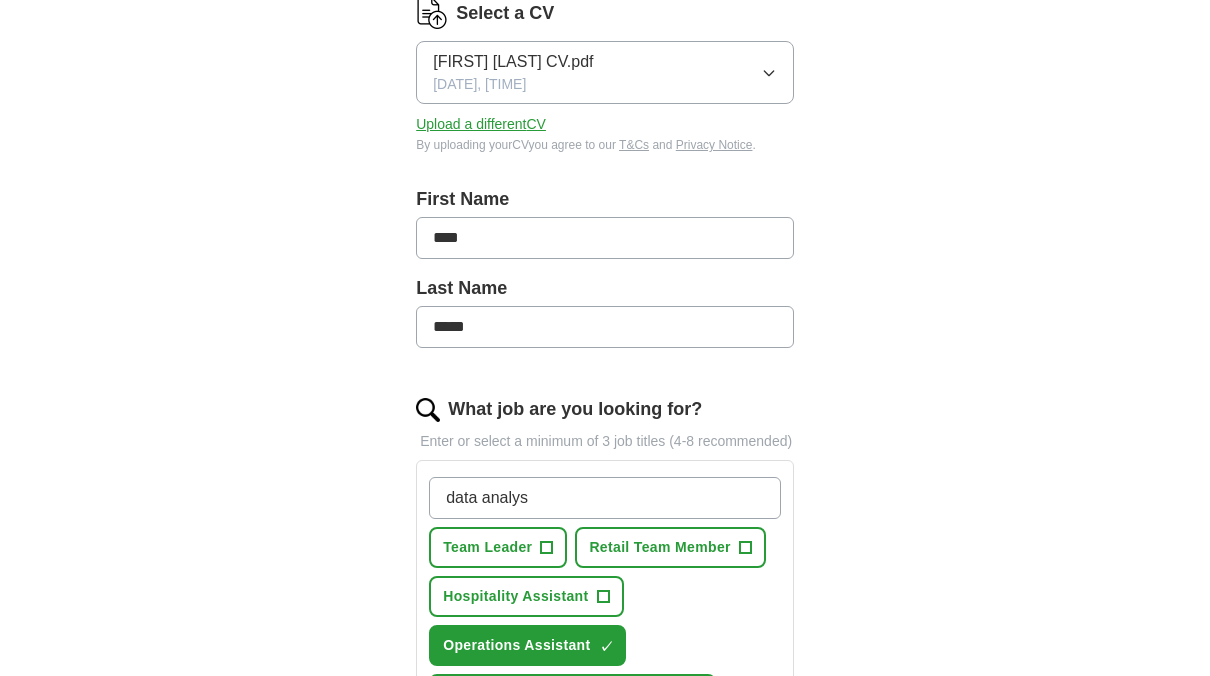 type on "data analyst" 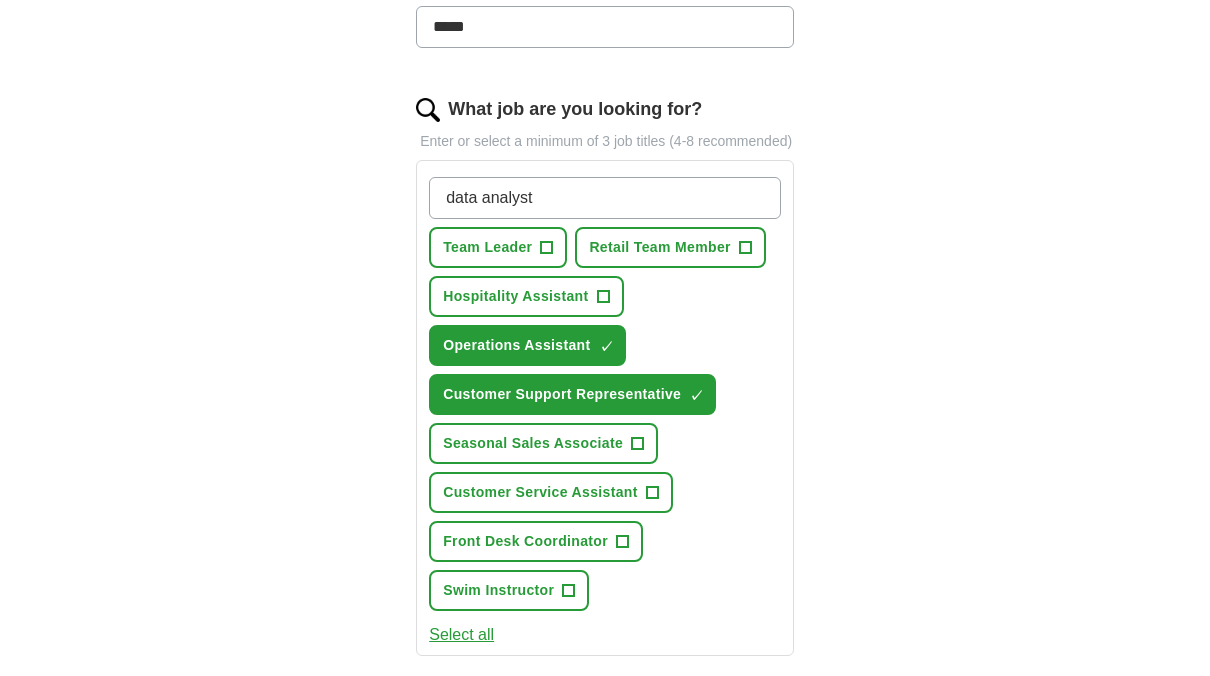 scroll, scrollTop: 700, scrollLeft: 0, axis: vertical 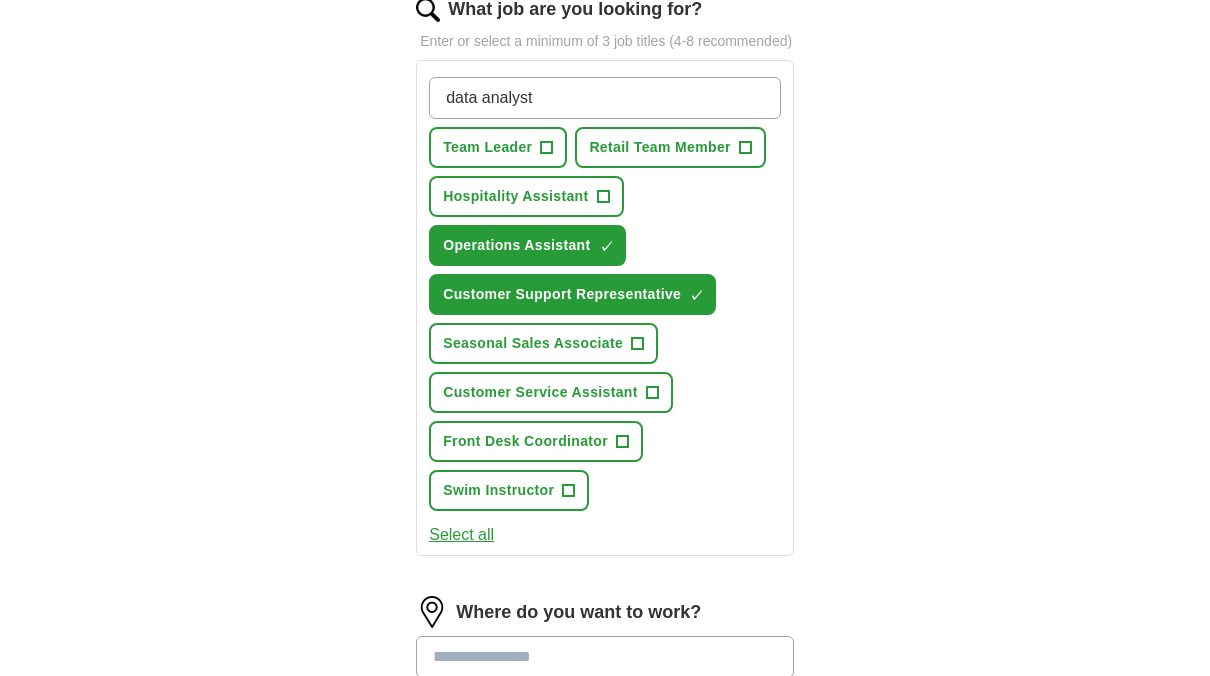 click on "data analyst" at bounding box center [605, 98] 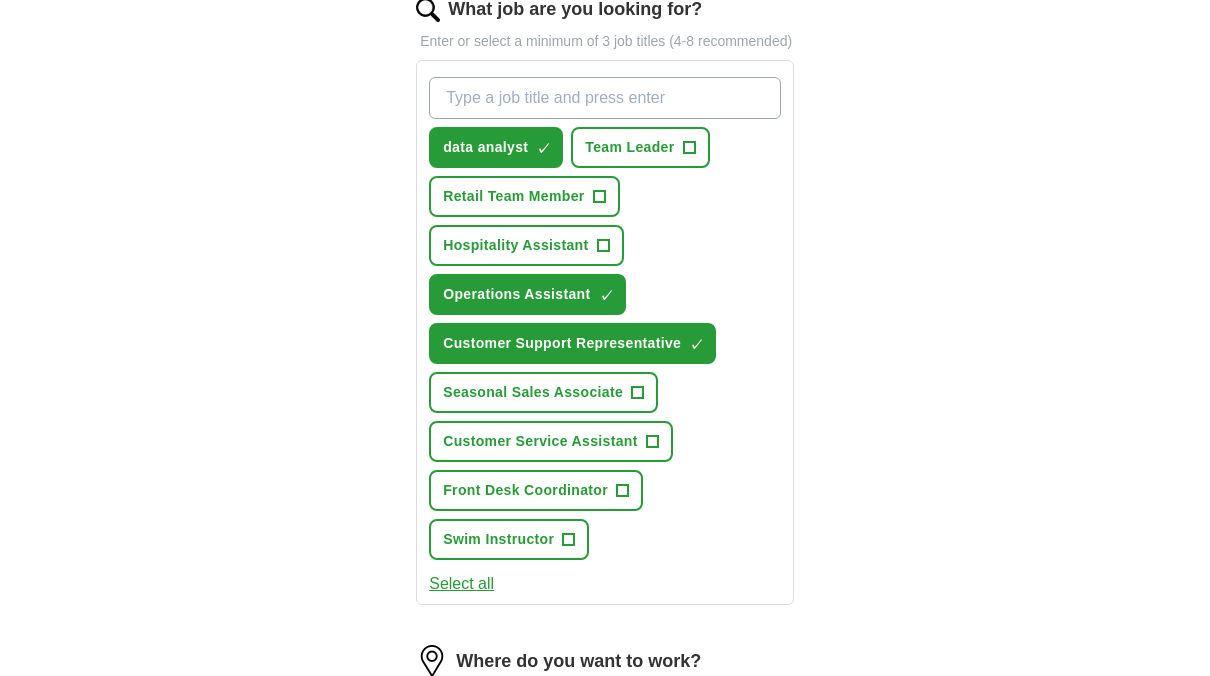 click on "What job are you looking for?" at bounding box center [605, 98] 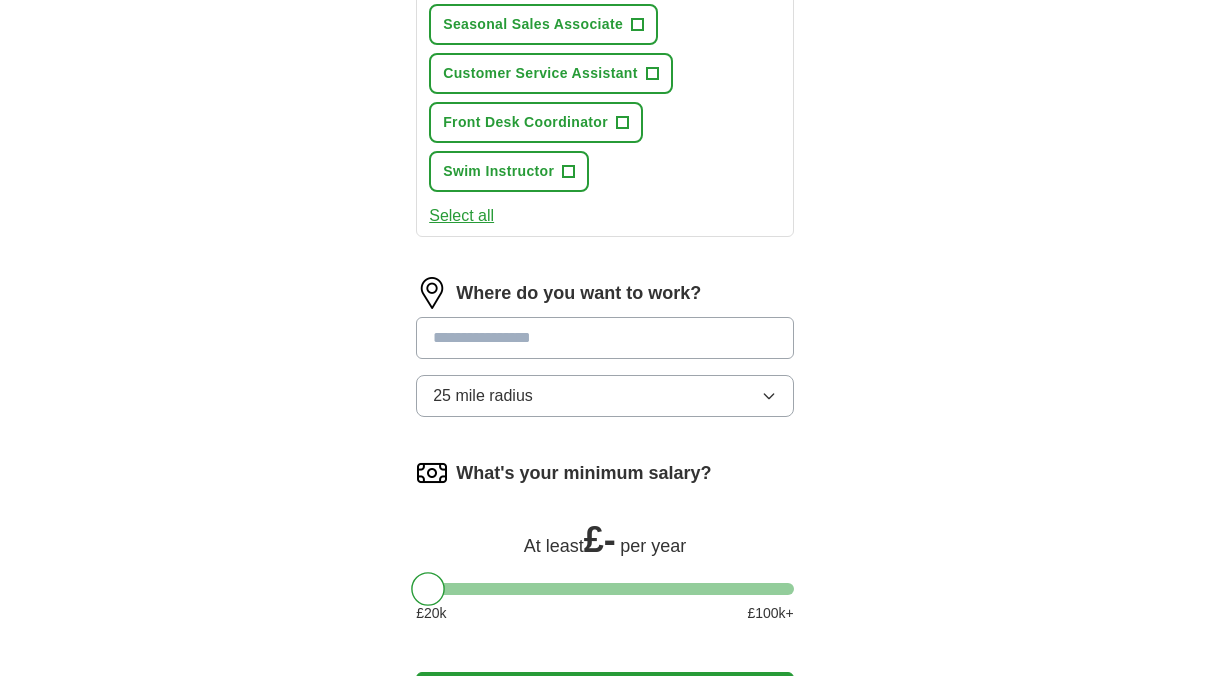 scroll, scrollTop: 1100, scrollLeft: 0, axis: vertical 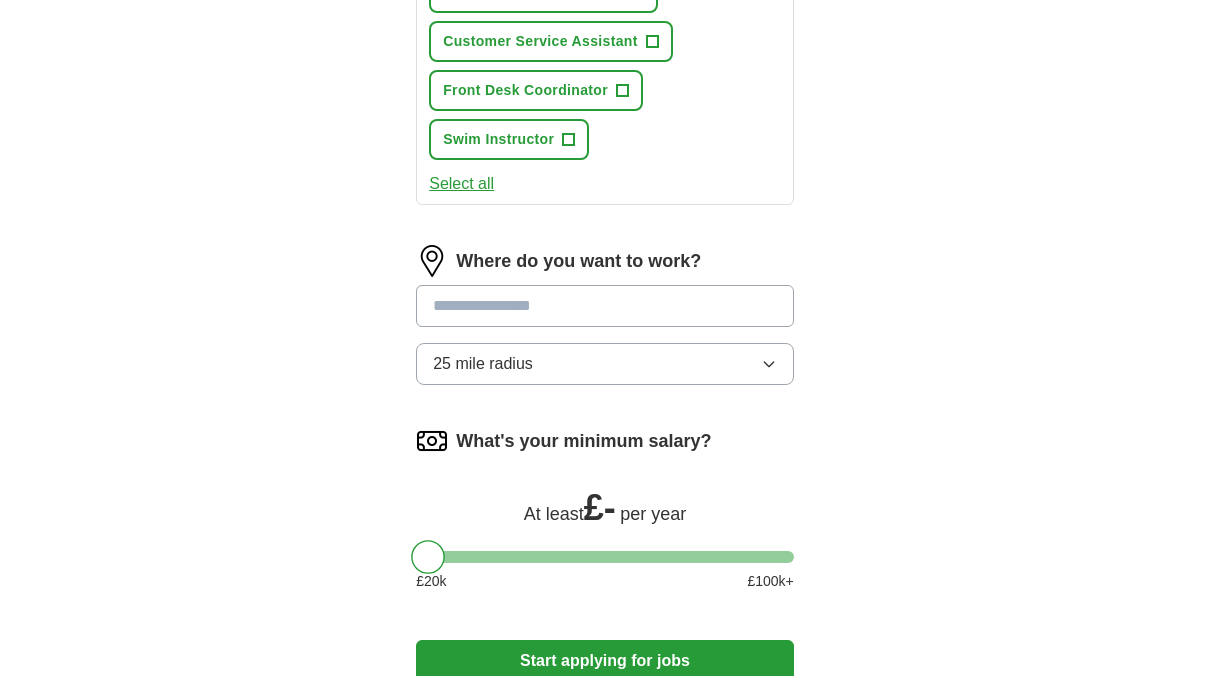 click at bounding box center (605, 306) 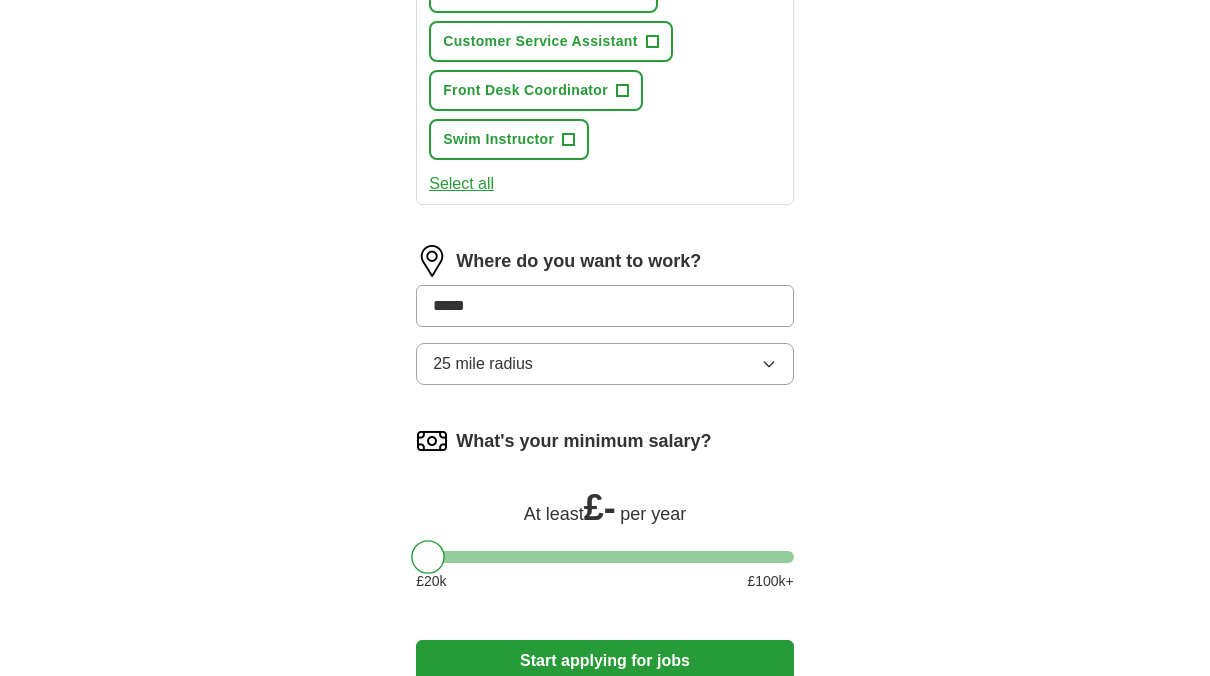 type on "******" 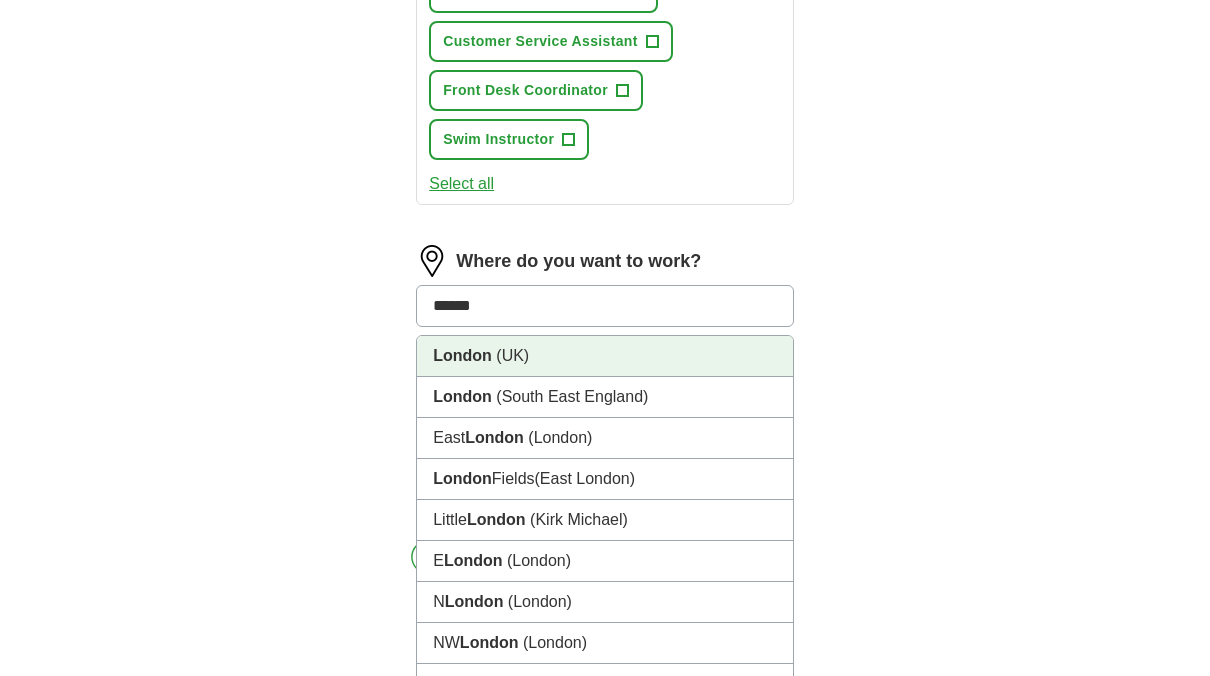 click on "London" at bounding box center [462, 355] 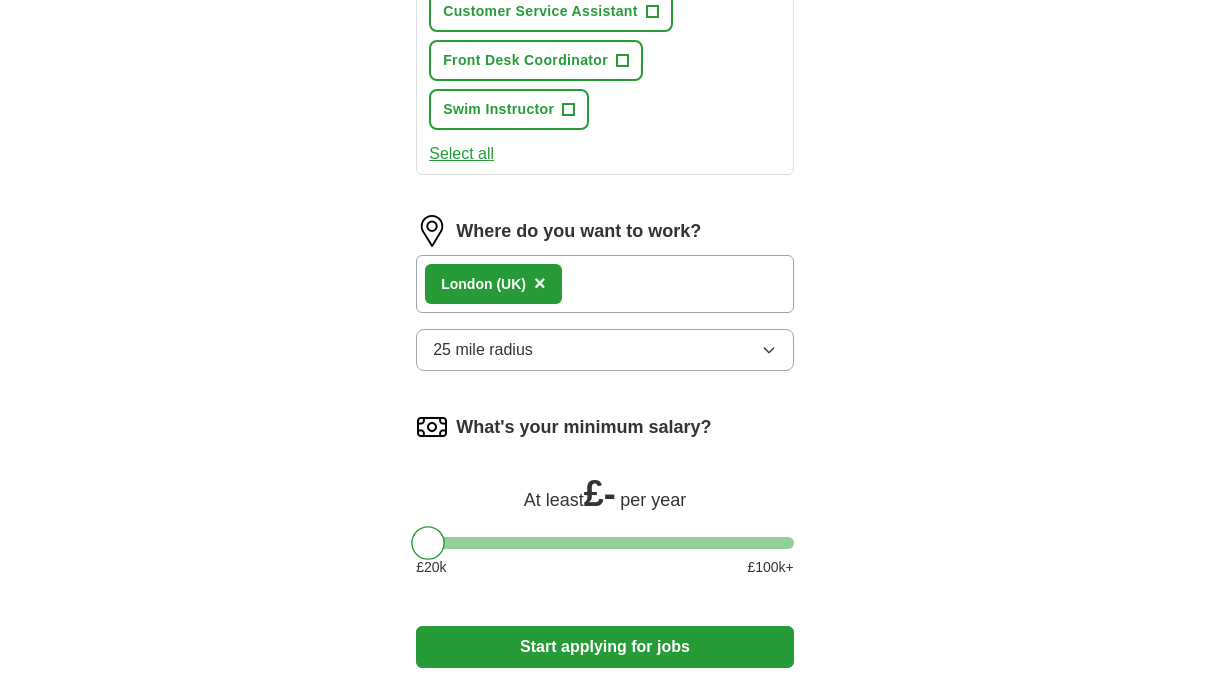 scroll, scrollTop: 1393, scrollLeft: 0, axis: vertical 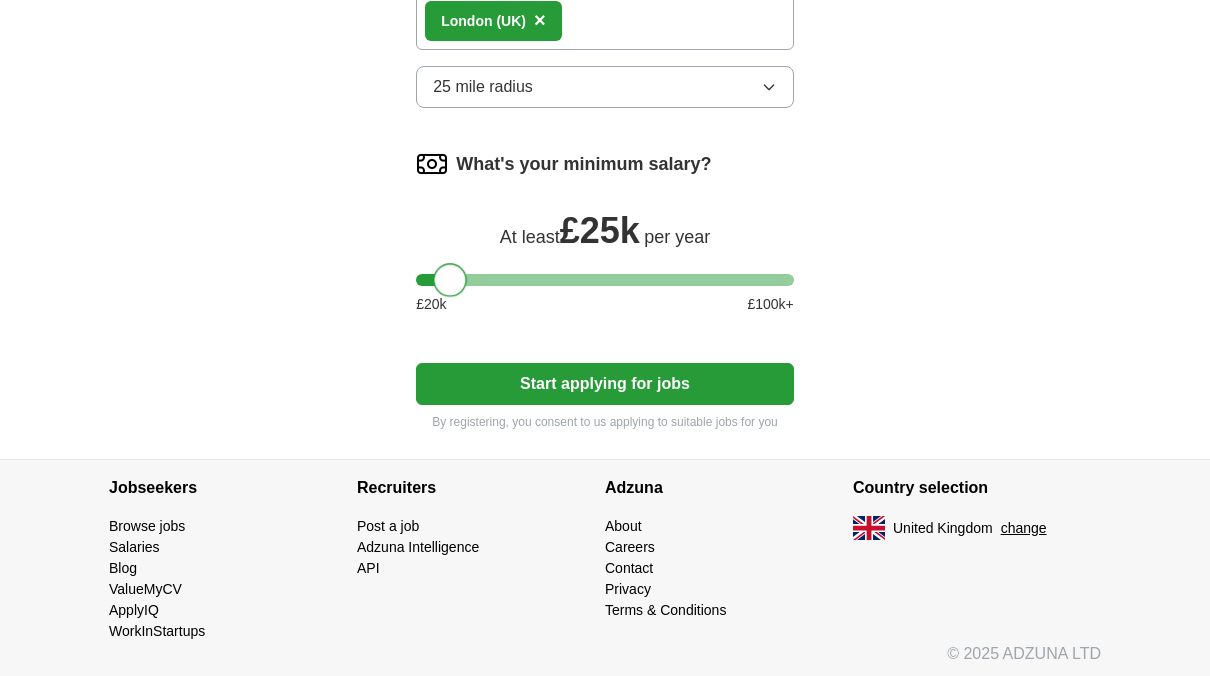 drag, startPoint x: 429, startPoint y: 288, endPoint x: 452, endPoint y: 277, distance: 25.495098 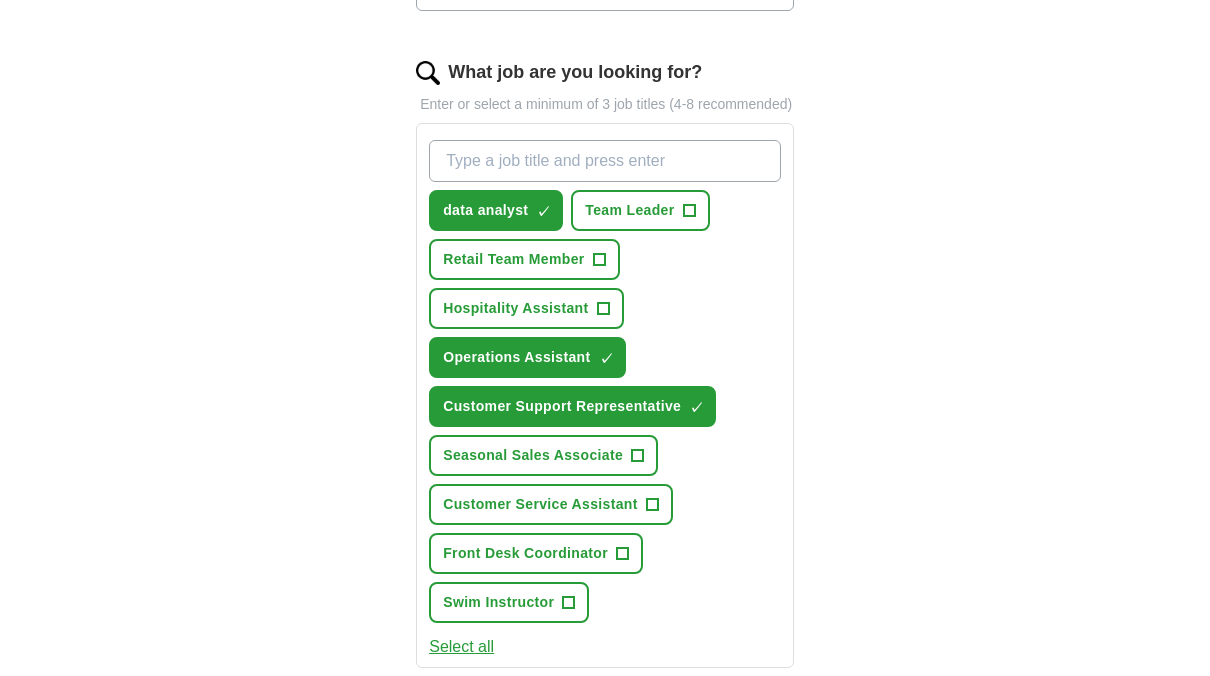 scroll, scrollTop: 593, scrollLeft: 0, axis: vertical 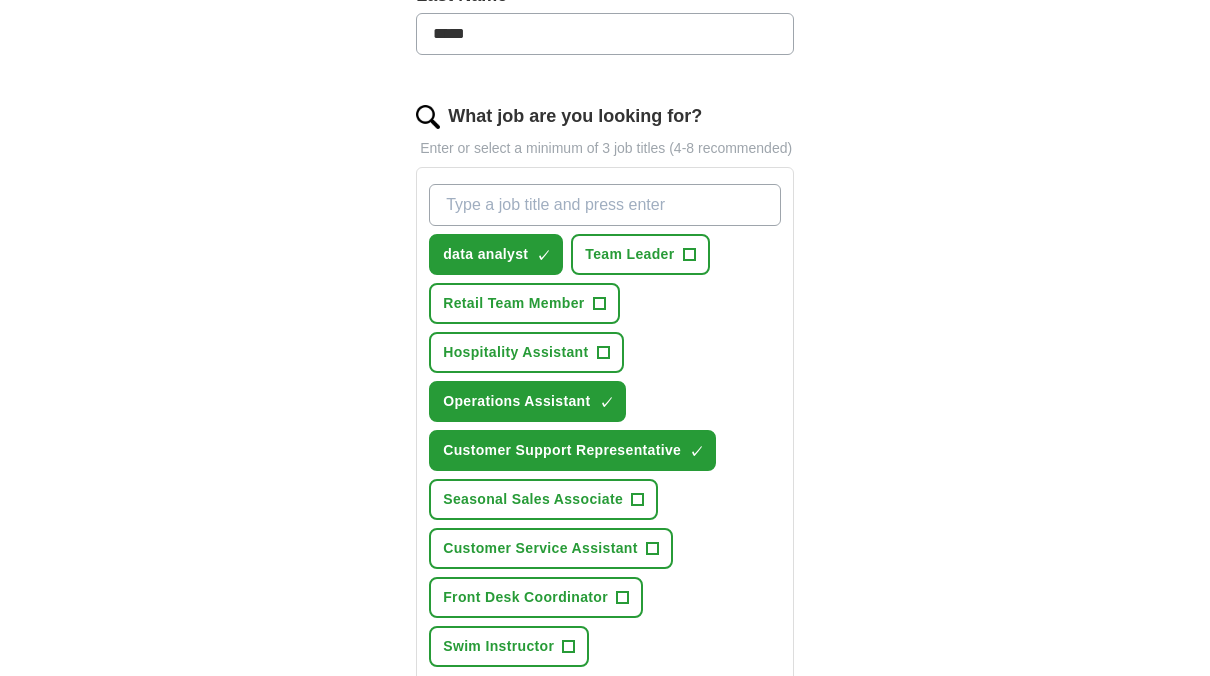 click on "What job are you looking for?" at bounding box center (605, 205) 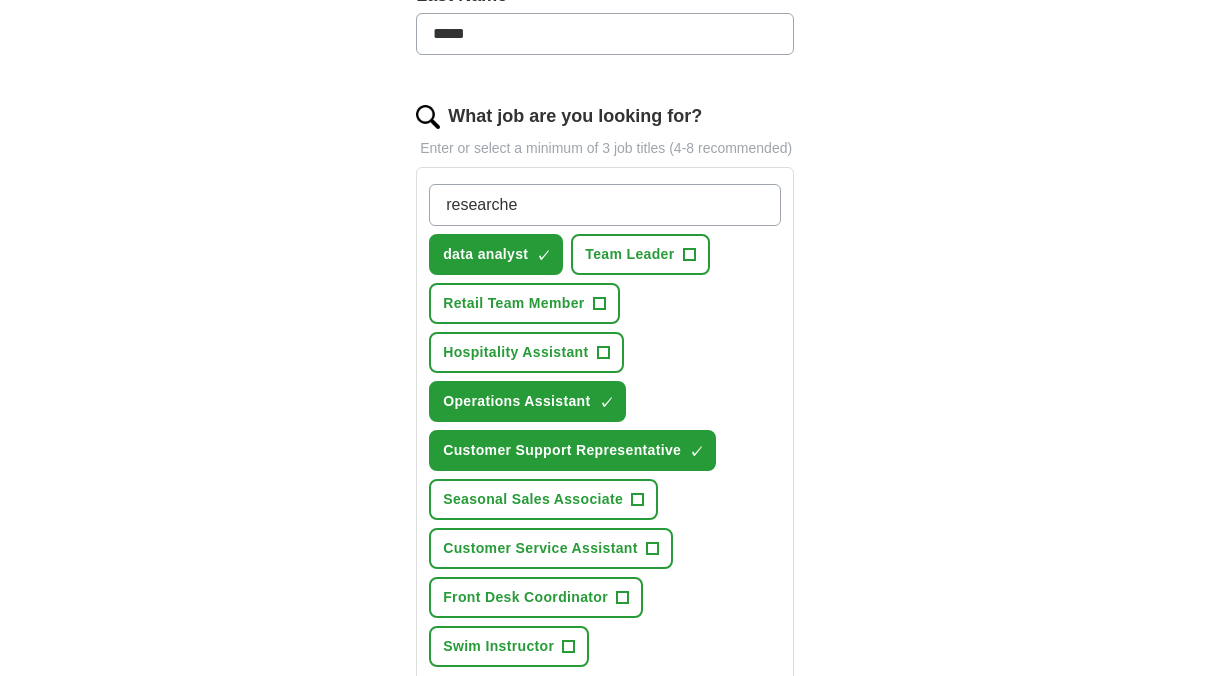 type on "researcher" 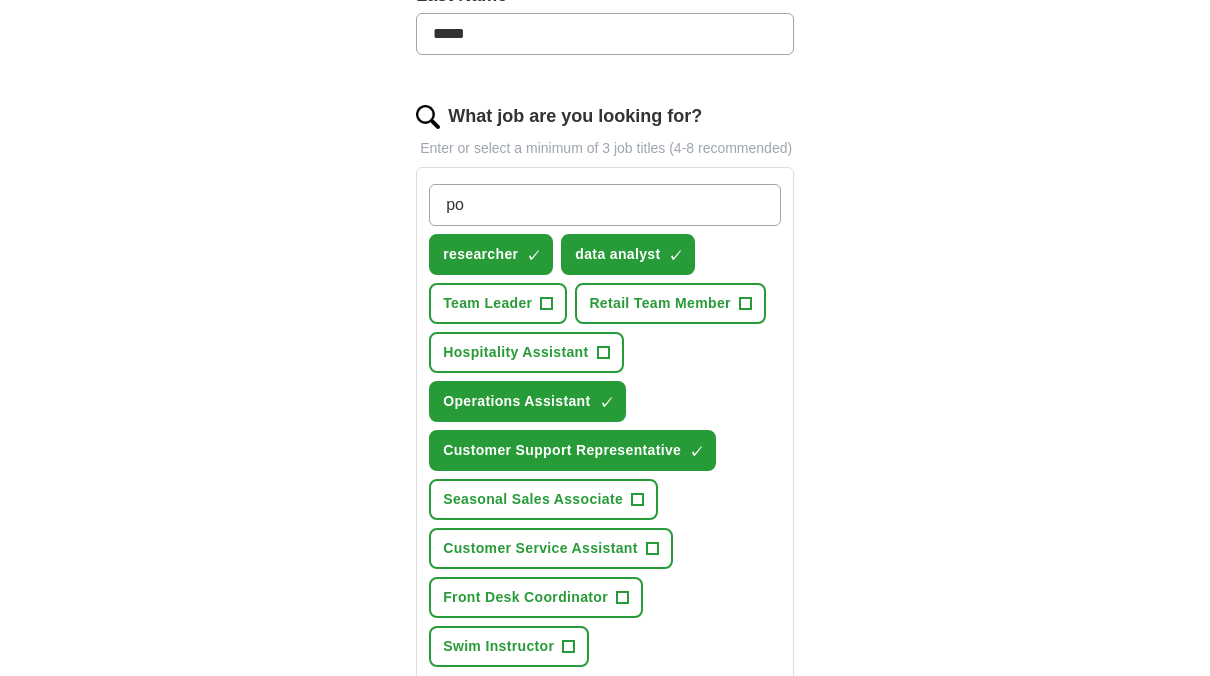 type on "p" 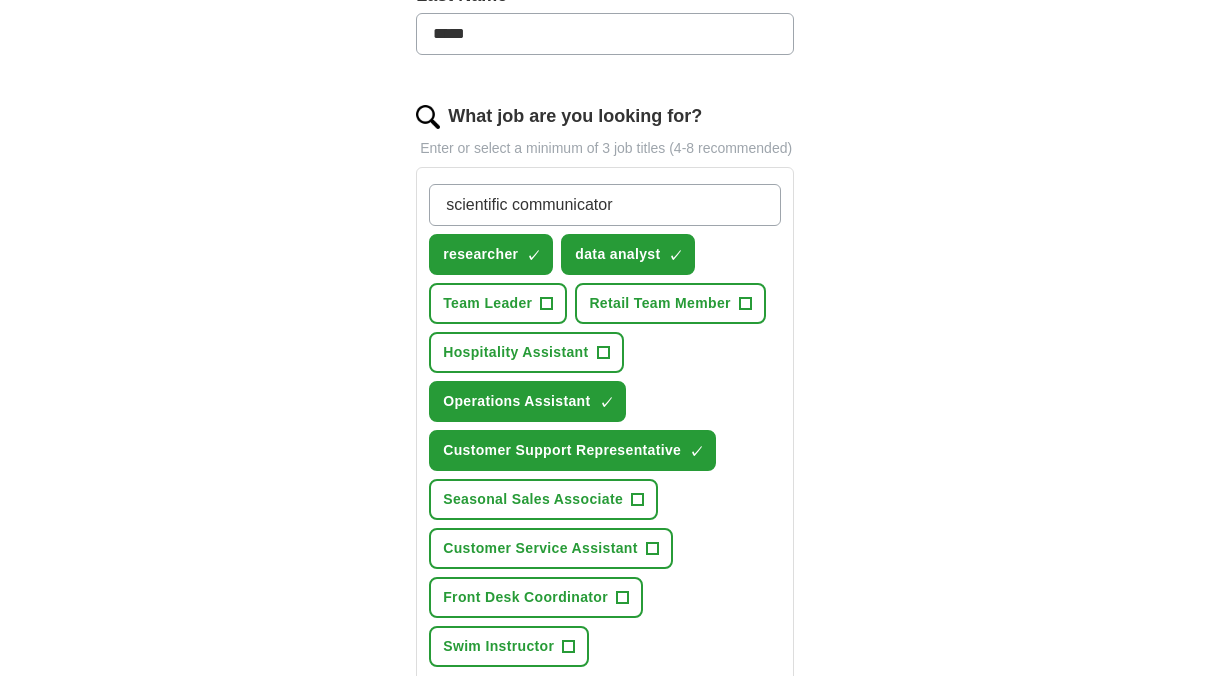type on "scientific communicators" 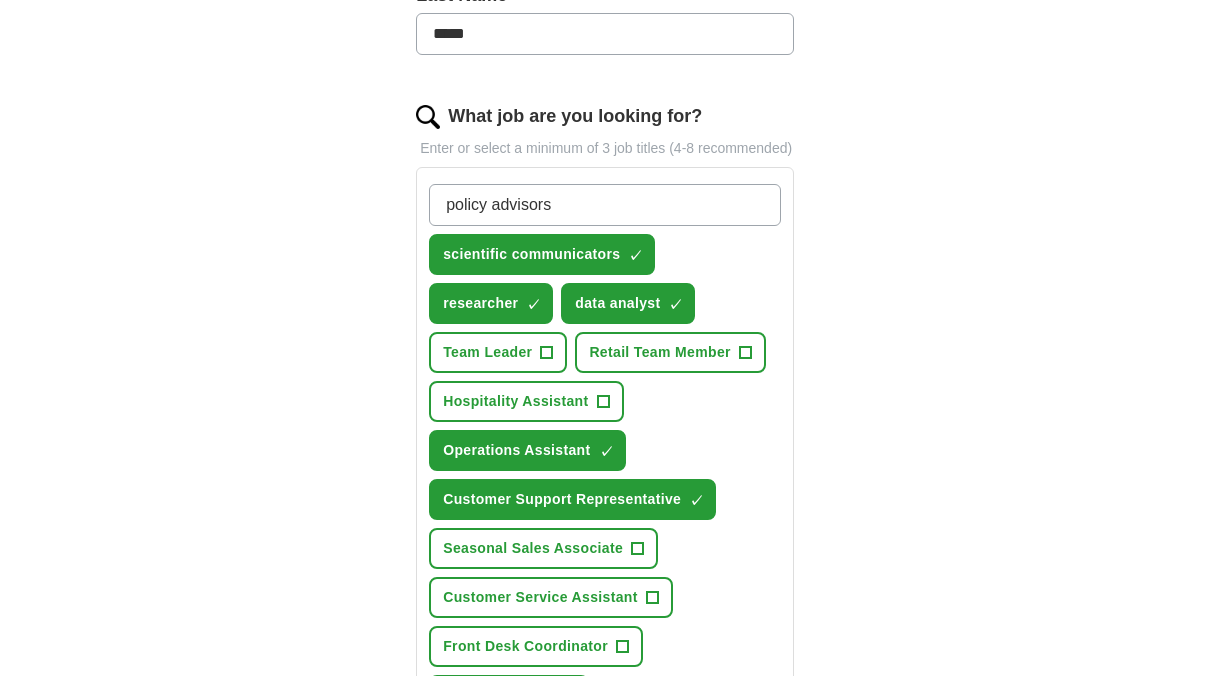 type on "policy advisor" 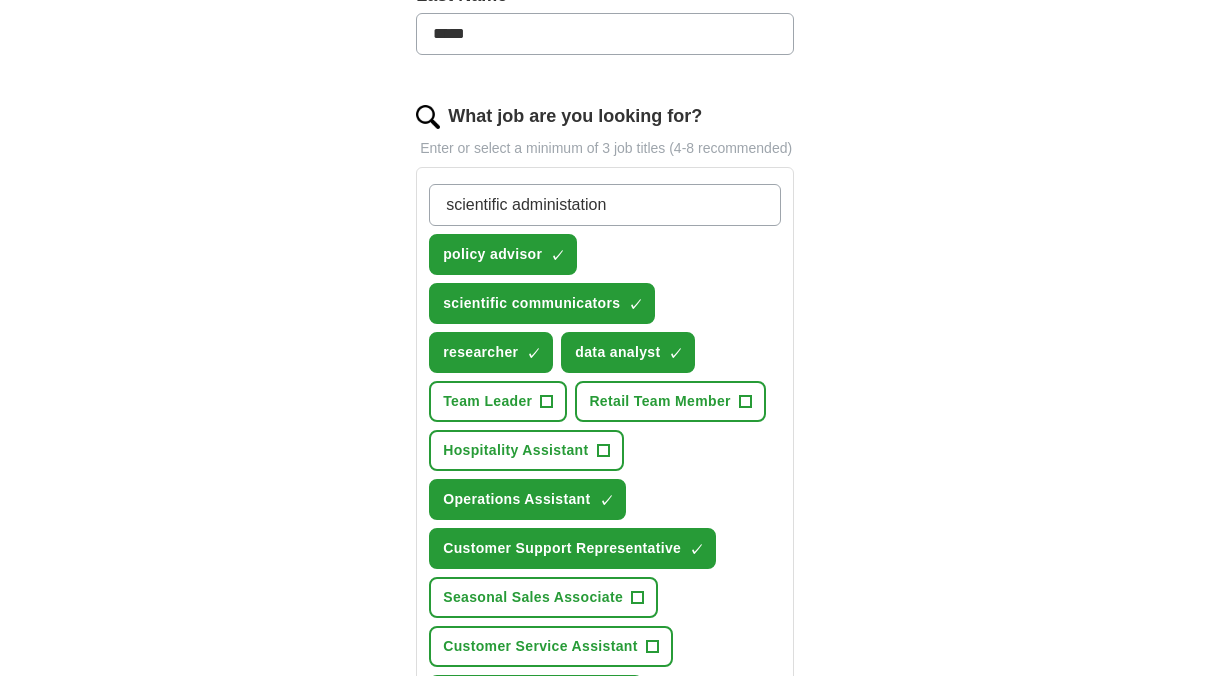 type on "scientific administration" 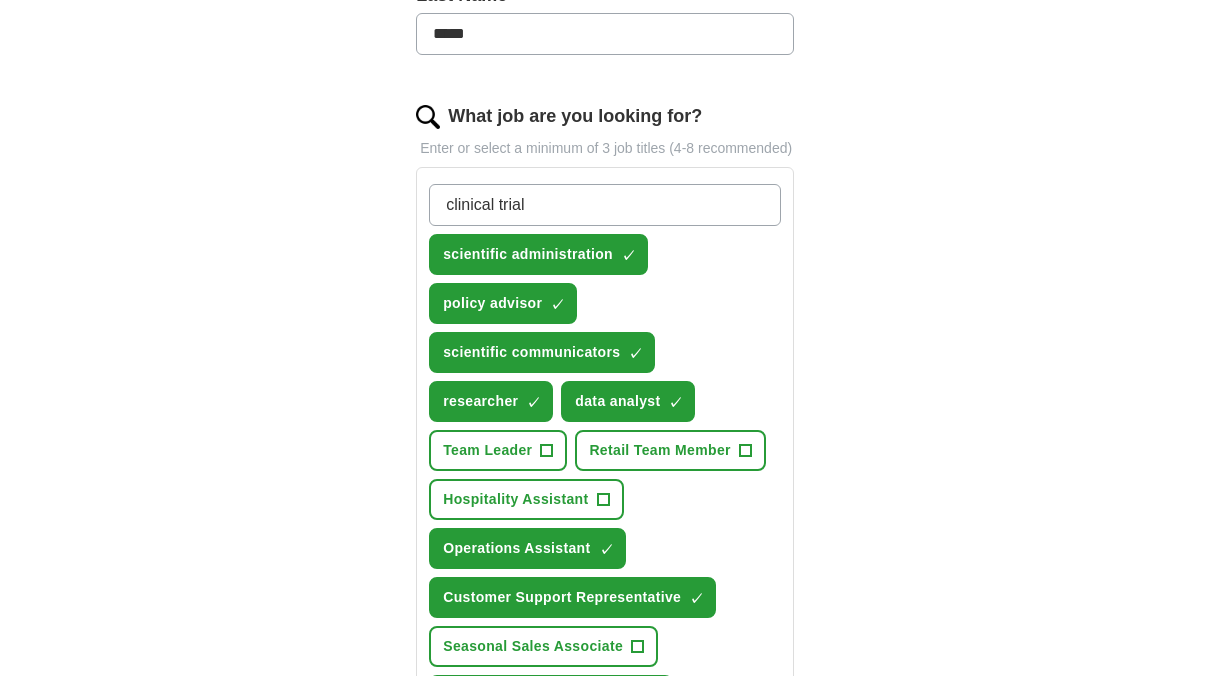 type on "clinical trials" 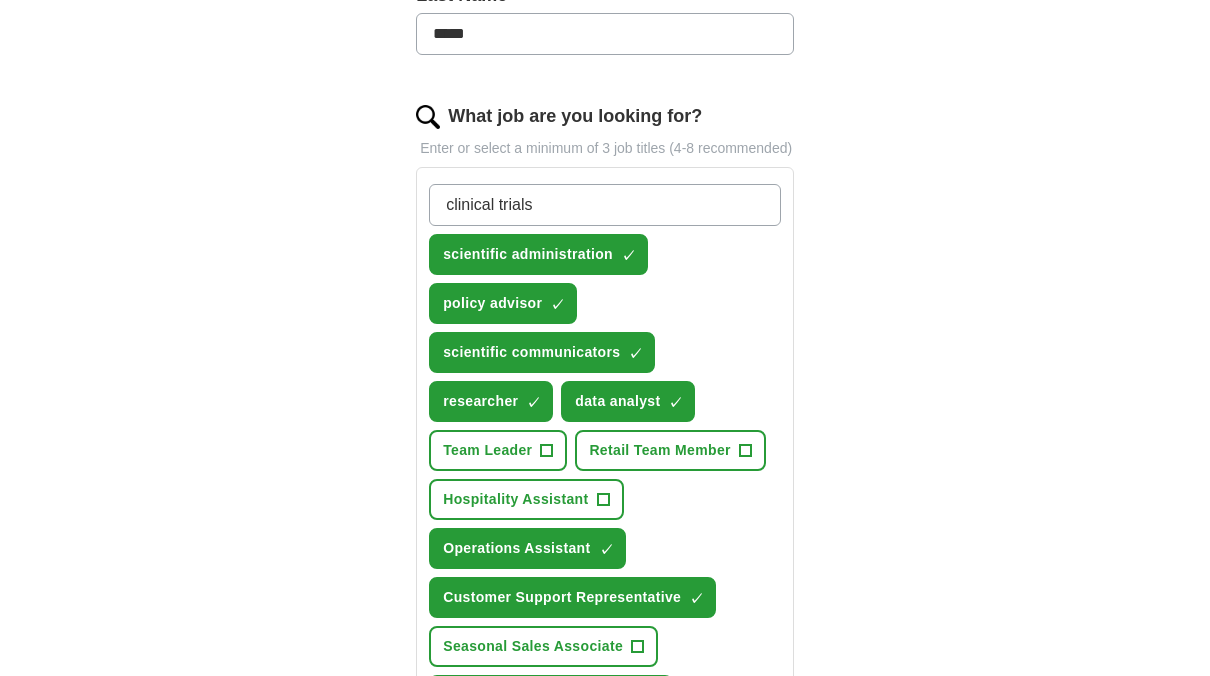 type 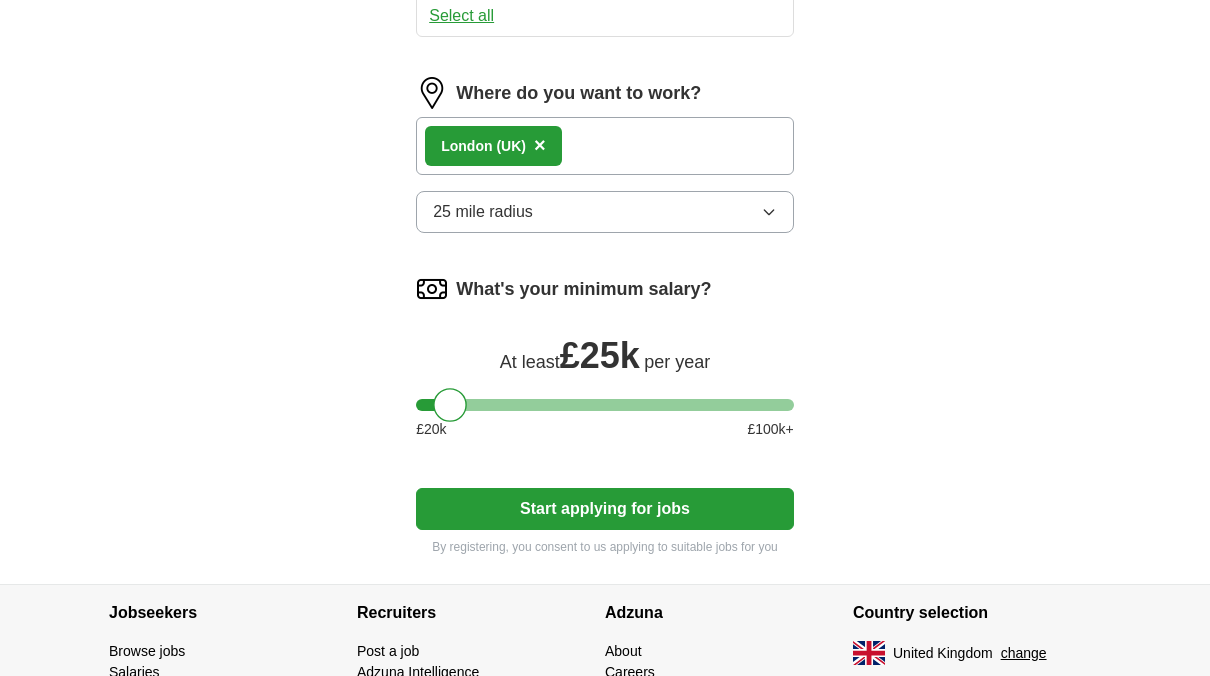 scroll, scrollTop: 1589, scrollLeft: 0, axis: vertical 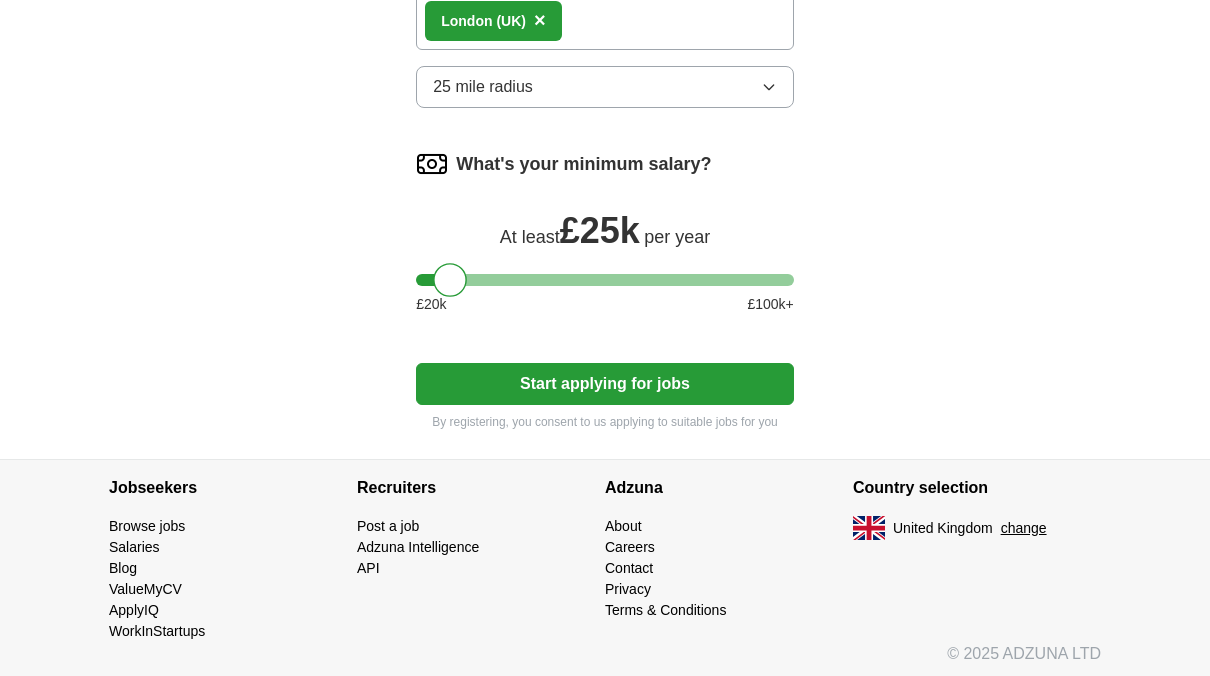 click on "Start applying for jobs" at bounding box center (605, 384) 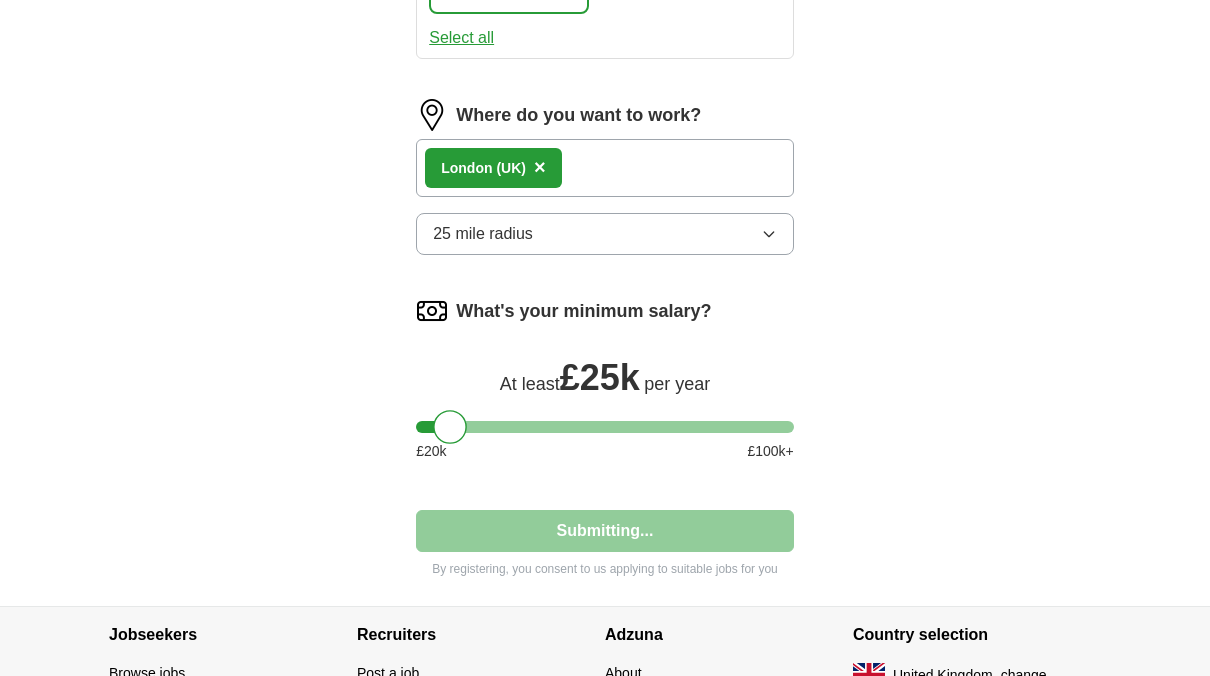 select on "**" 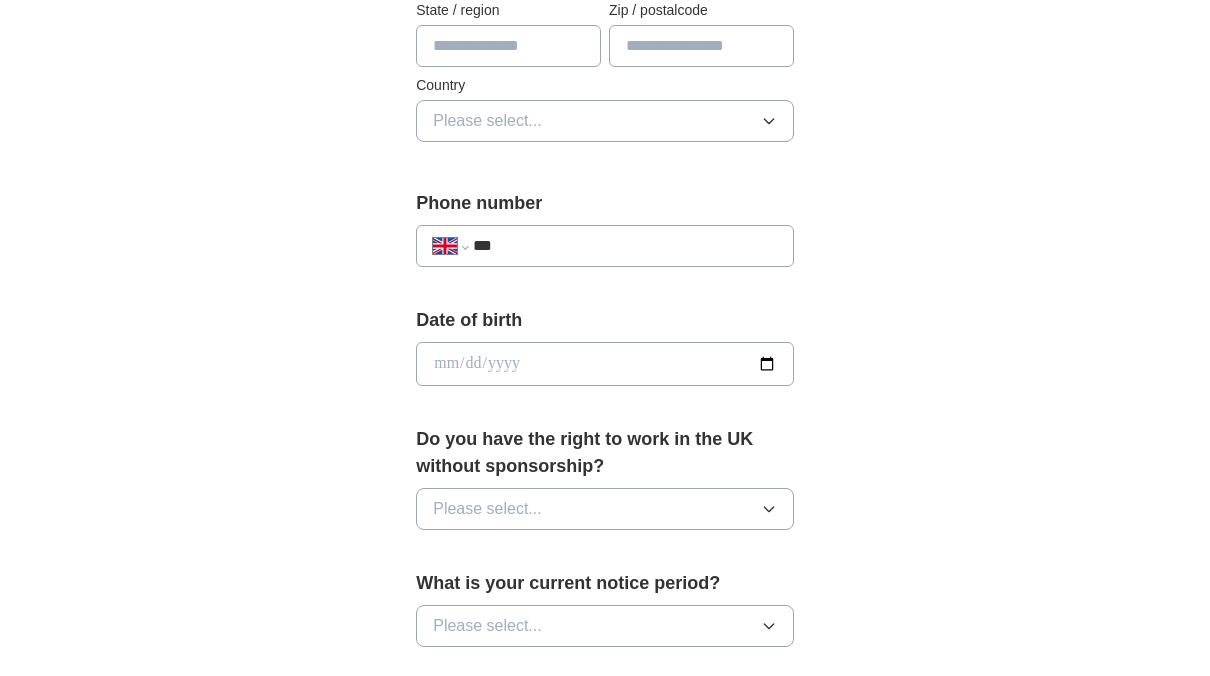 scroll, scrollTop: 344, scrollLeft: 0, axis: vertical 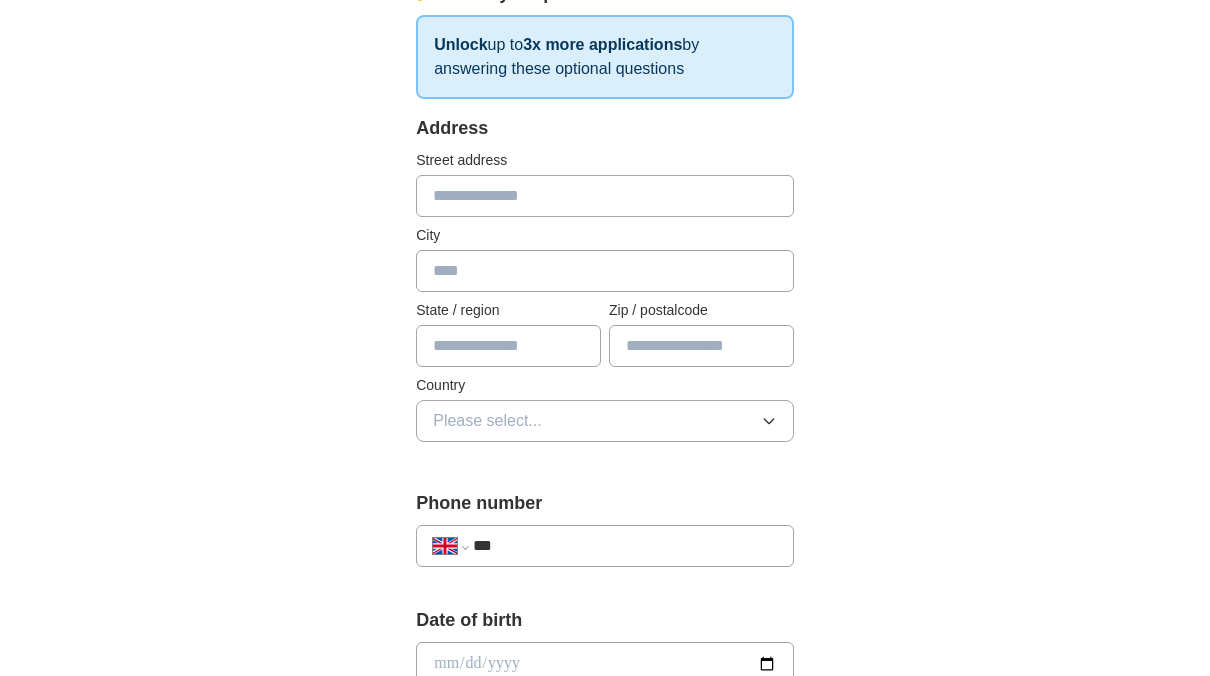 click at bounding box center [605, 196] 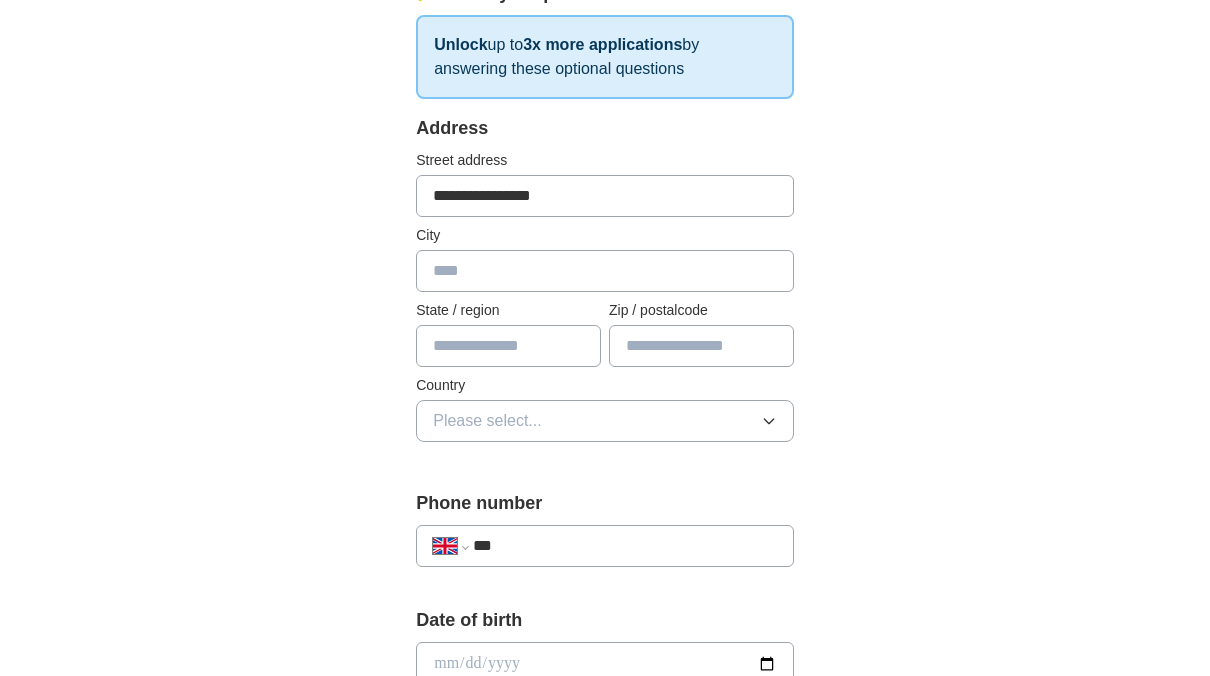 type on "**********" 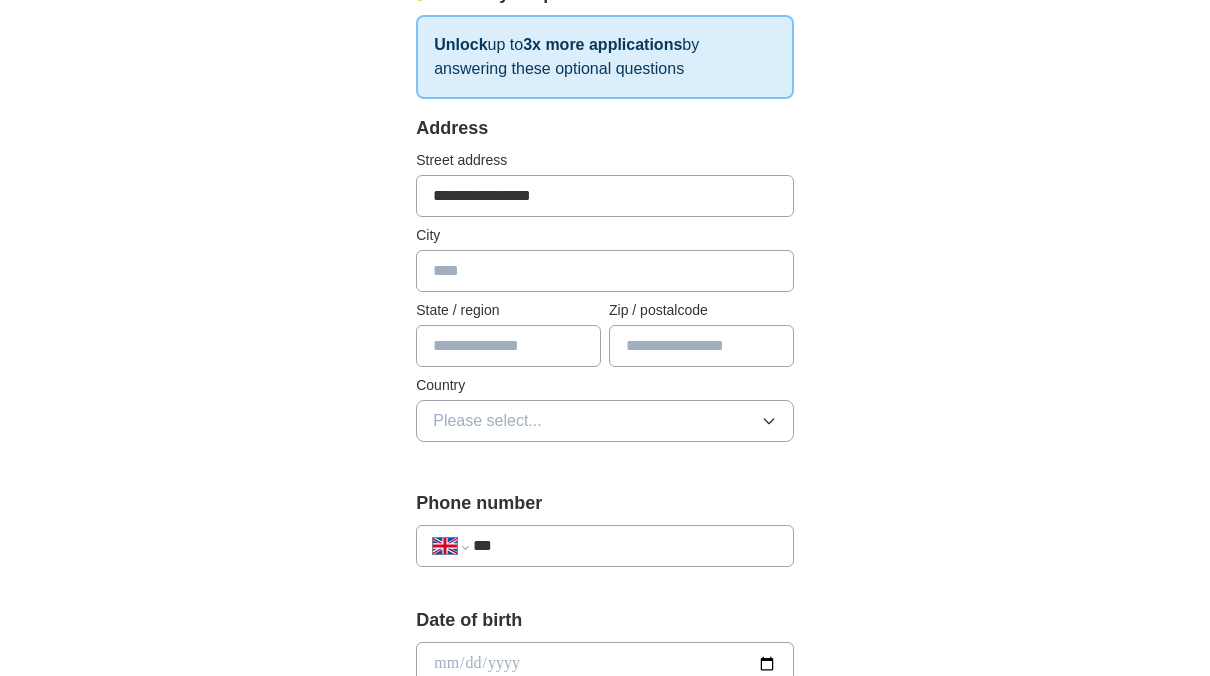 click at bounding box center [701, 346] 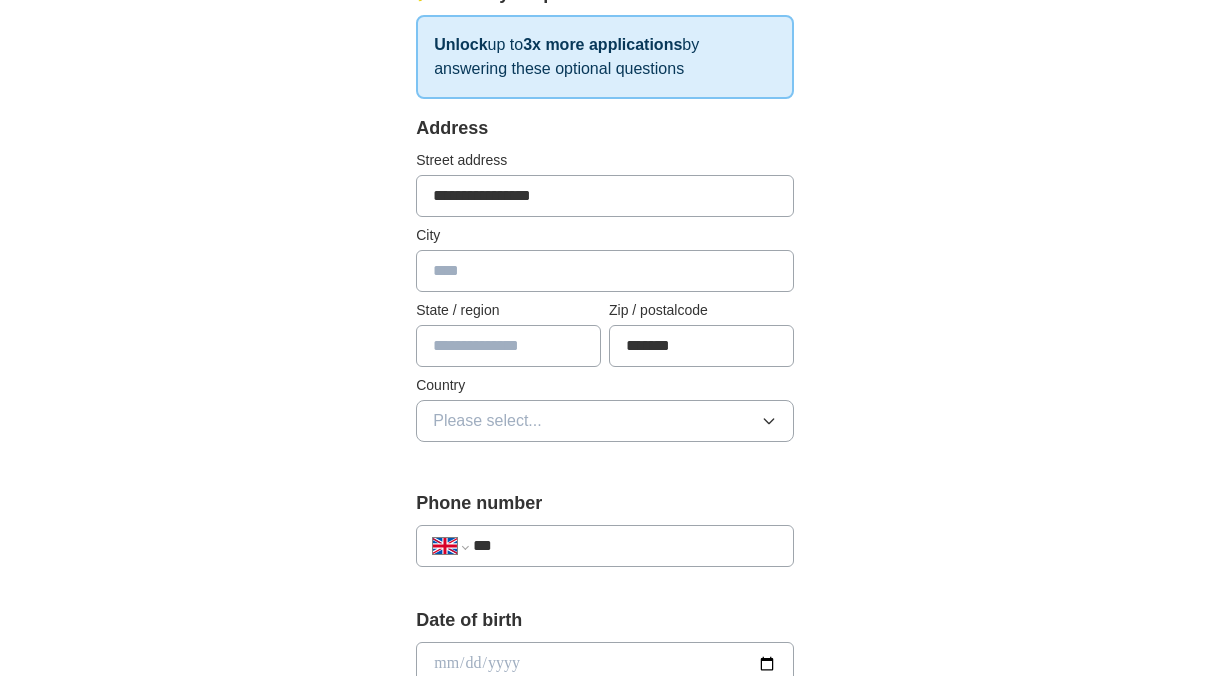 type on "*******" 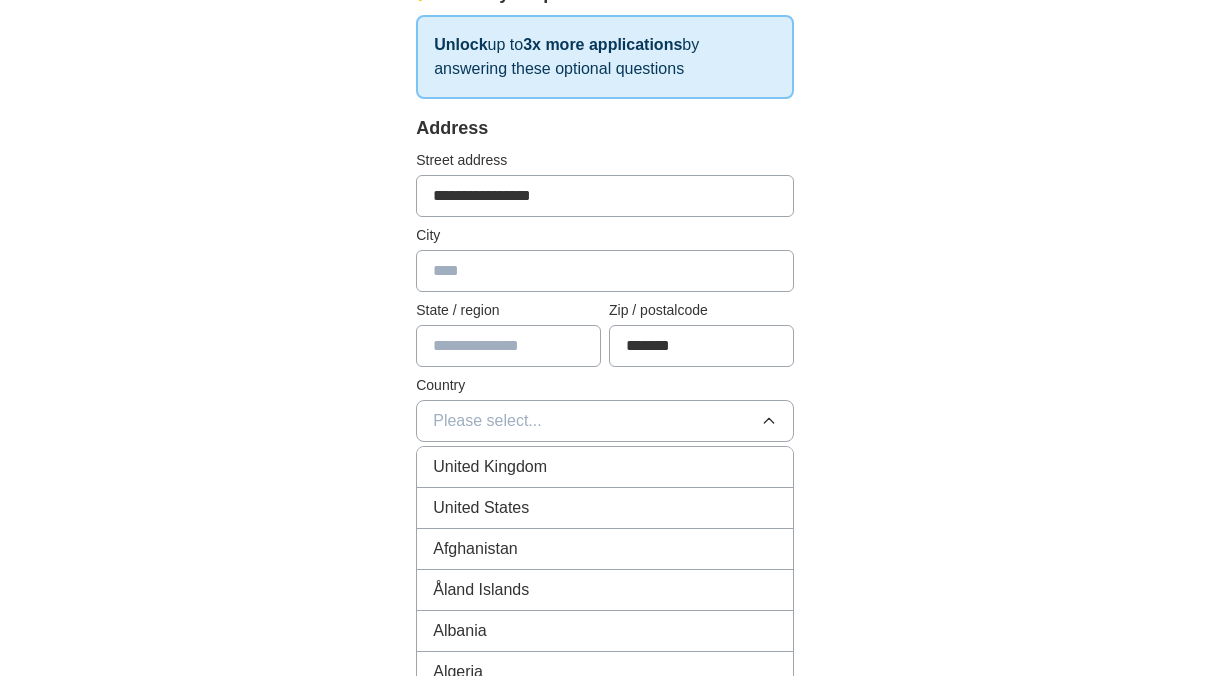 click on "United Kingdom" at bounding box center [605, 467] 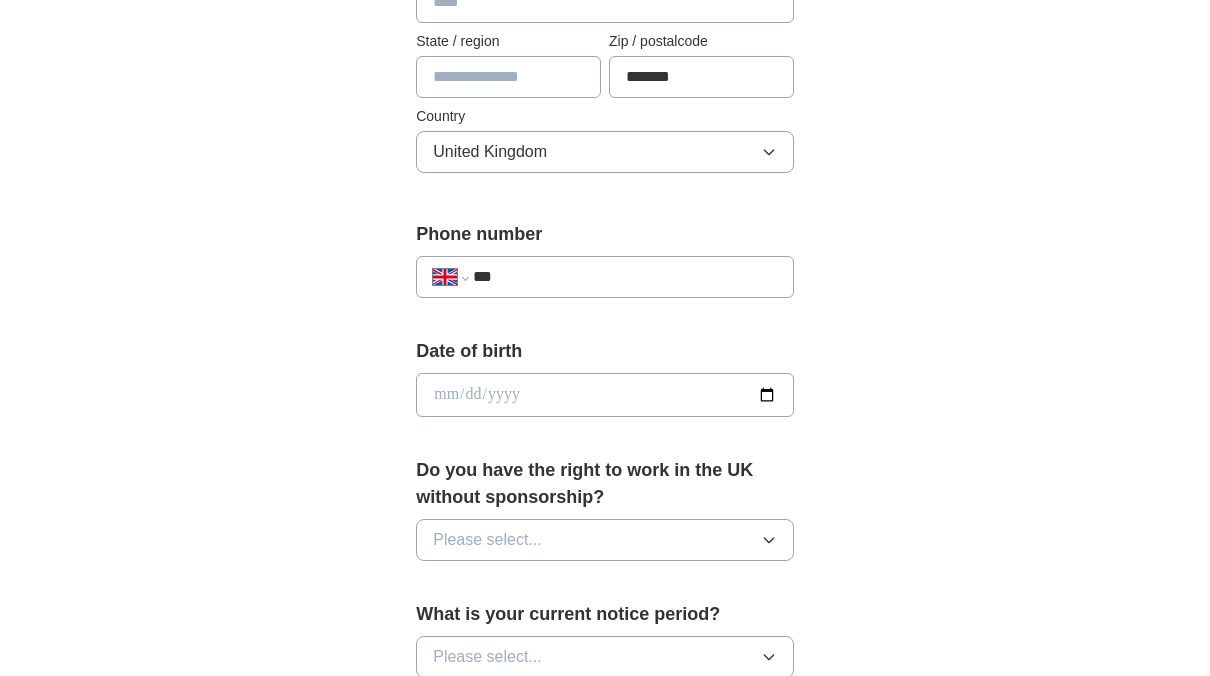 scroll, scrollTop: 644, scrollLeft: 0, axis: vertical 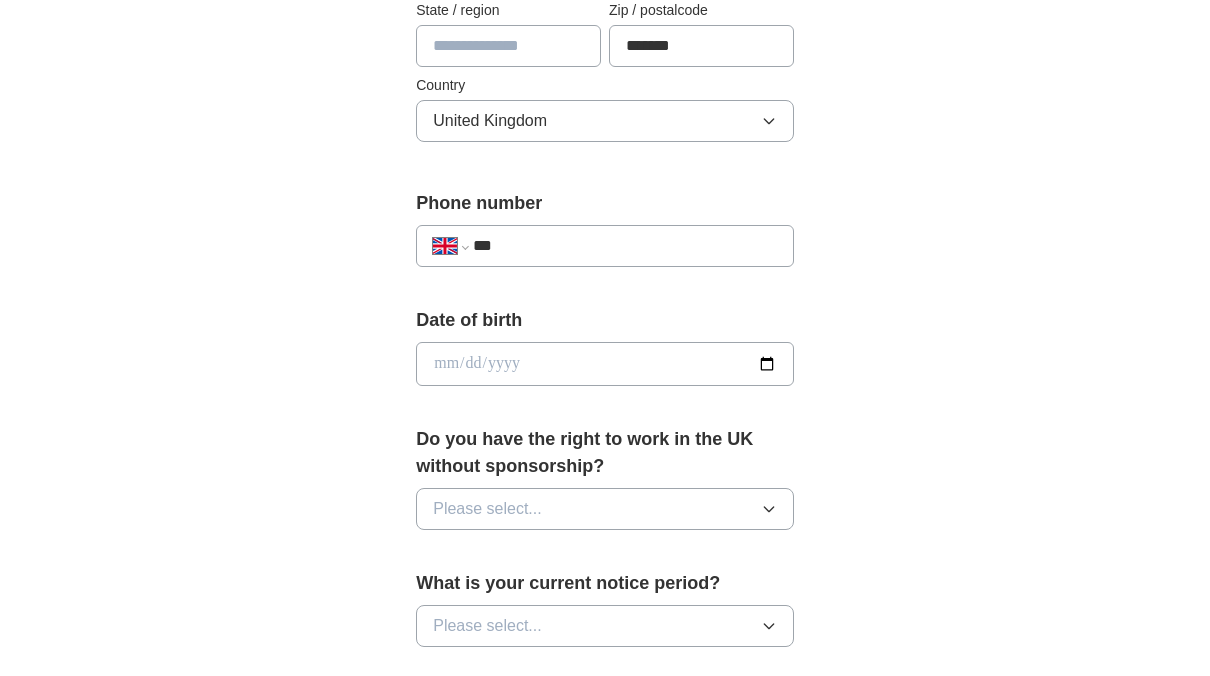 click at bounding box center (605, 364) 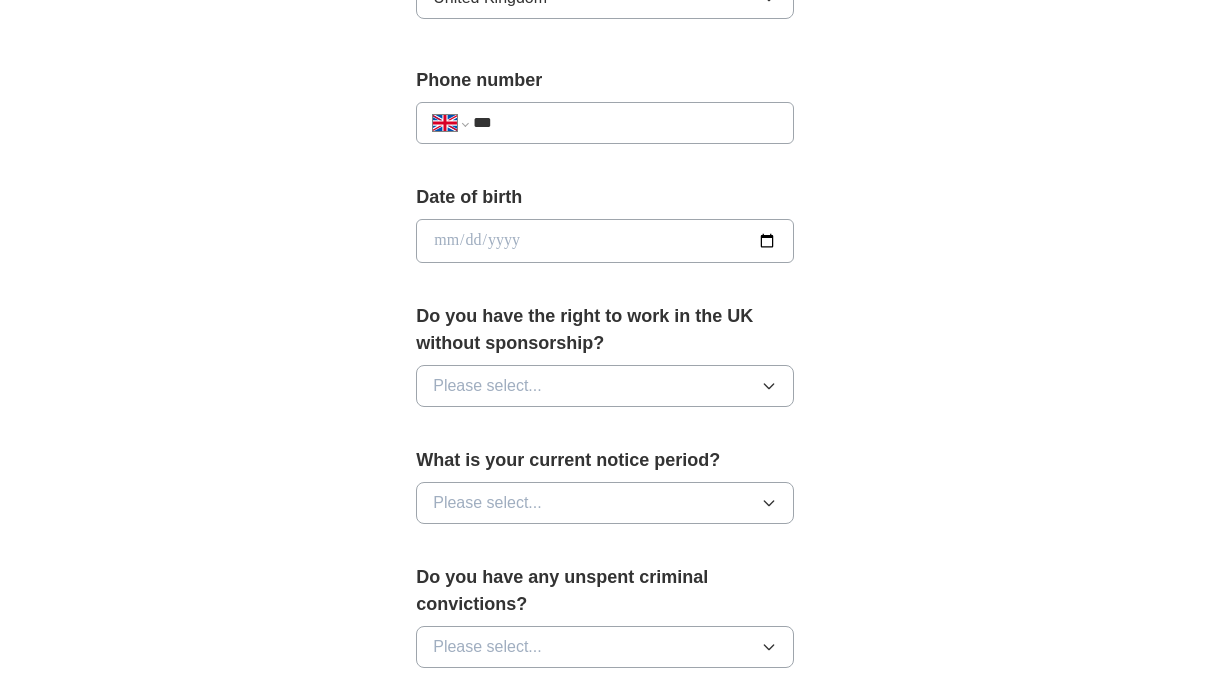 scroll, scrollTop: 944, scrollLeft: 0, axis: vertical 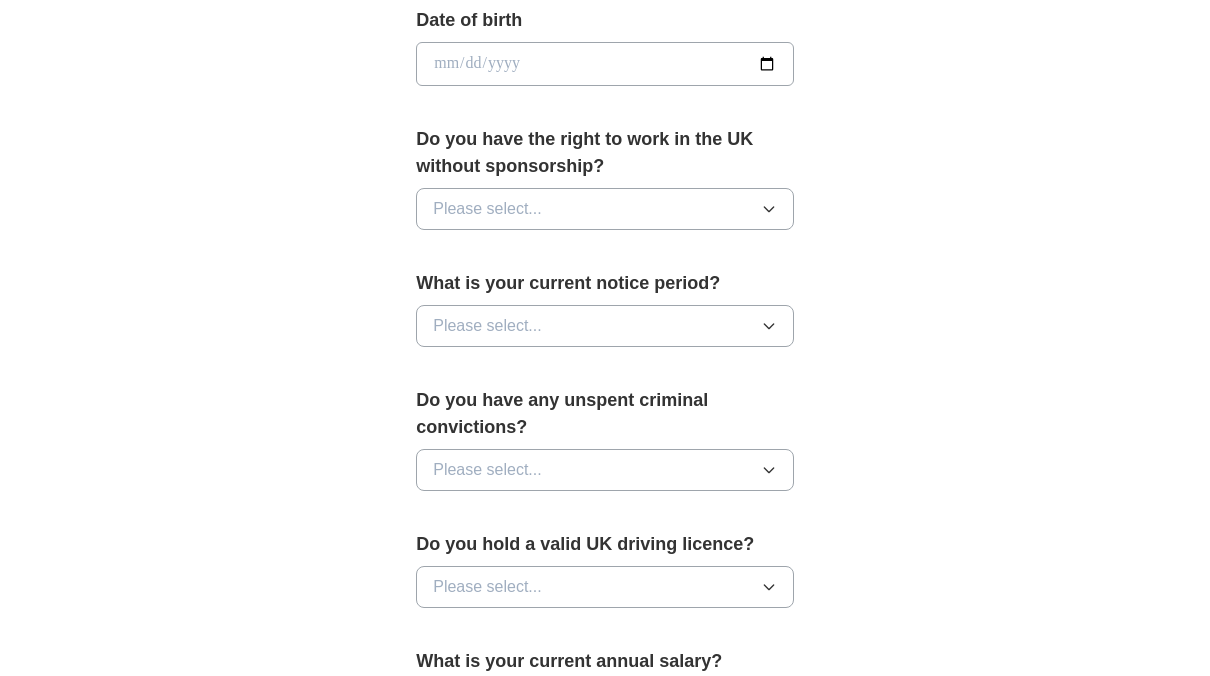 click on "Please select..." at bounding box center [605, 209] 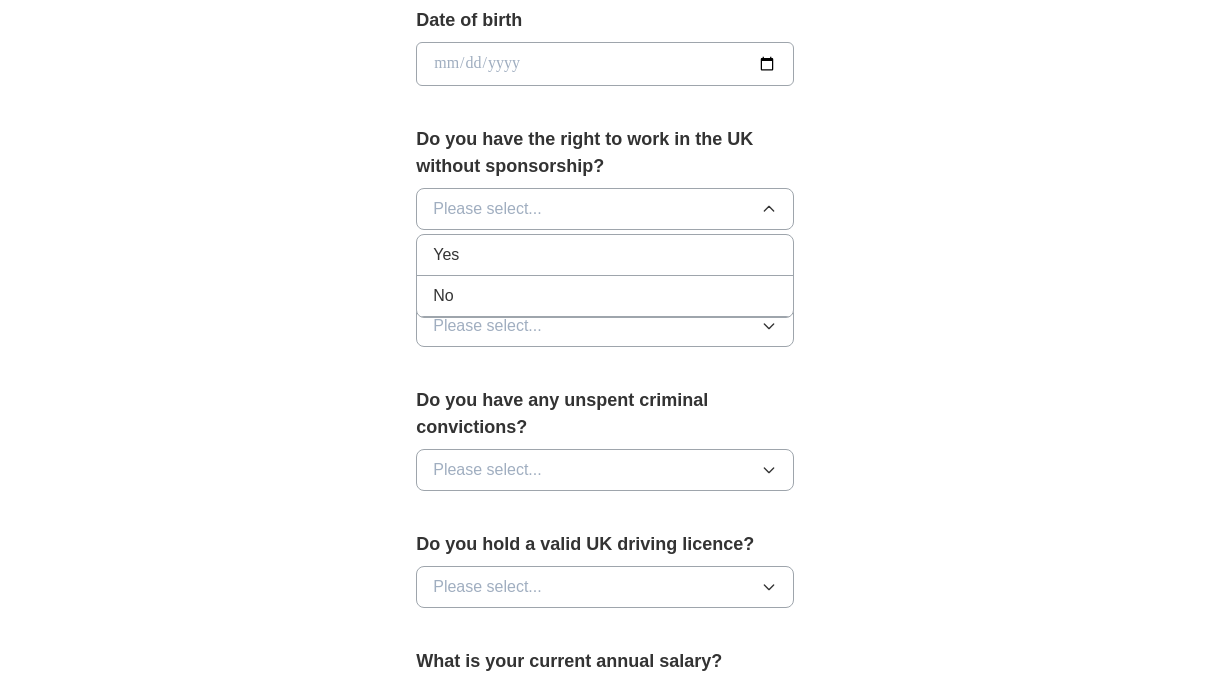 drag, startPoint x: 495, startPoint y: 250, endPoint x: 534, endPoint y: 308, distance: 69.89278 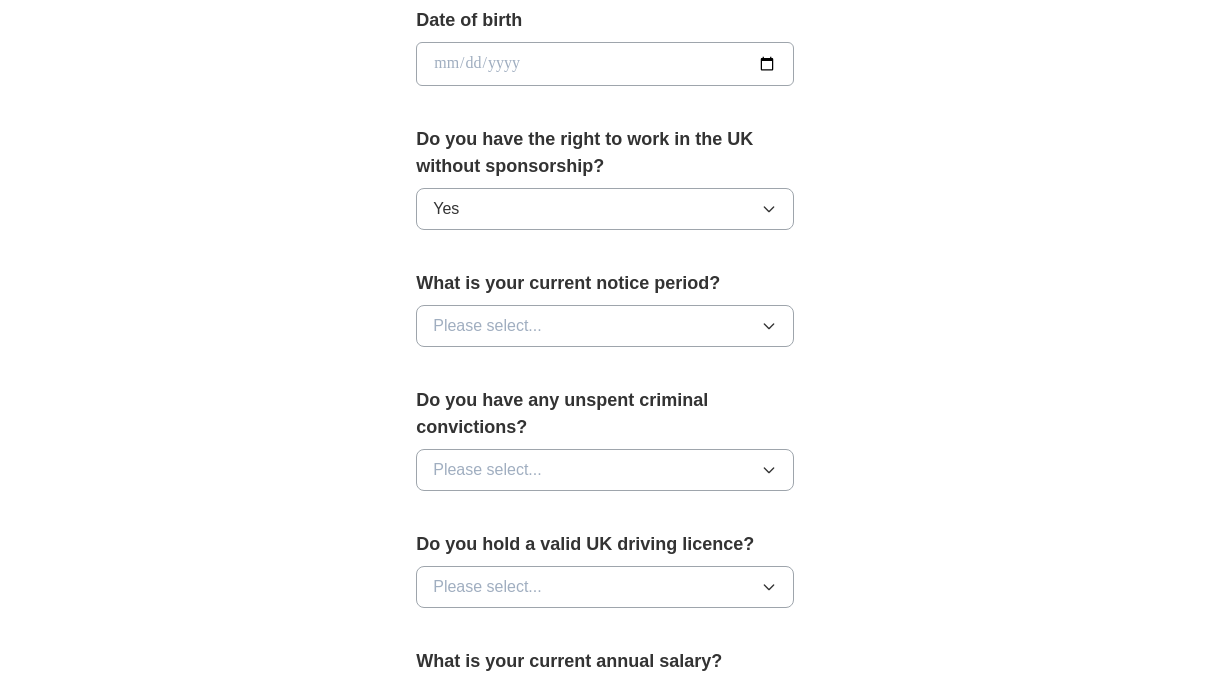 click on "Please select..." at bounding box center [487, 326] 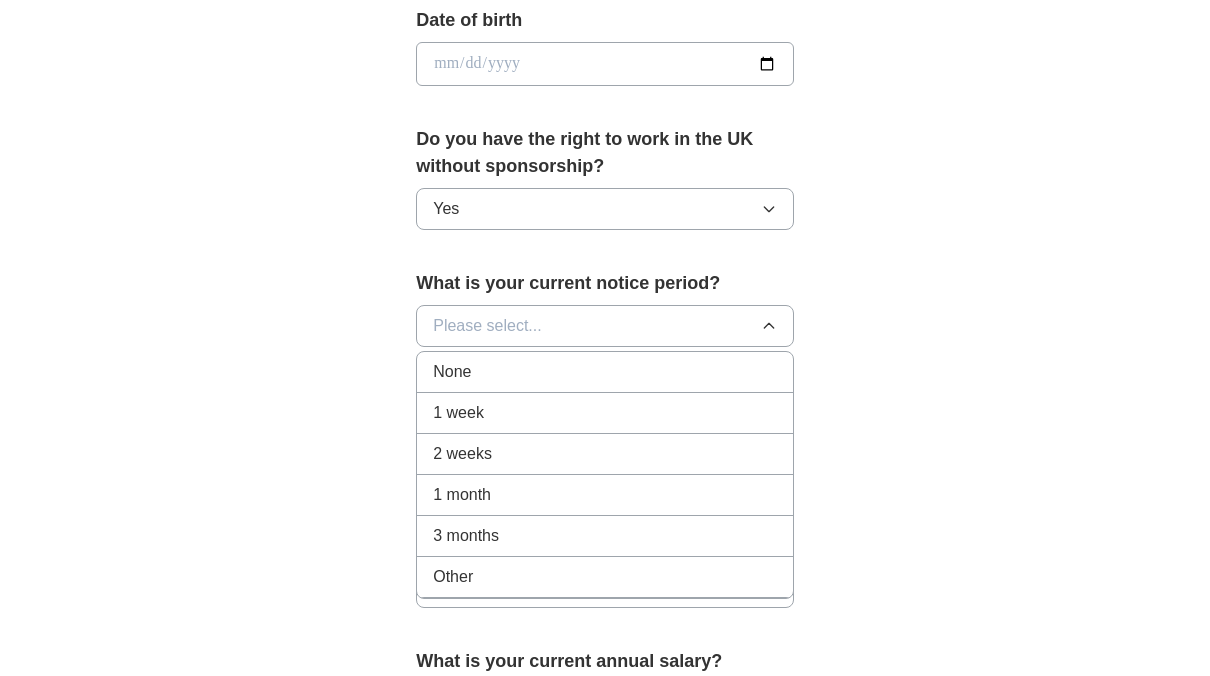 click on "None" at bounding box center (605, 372) 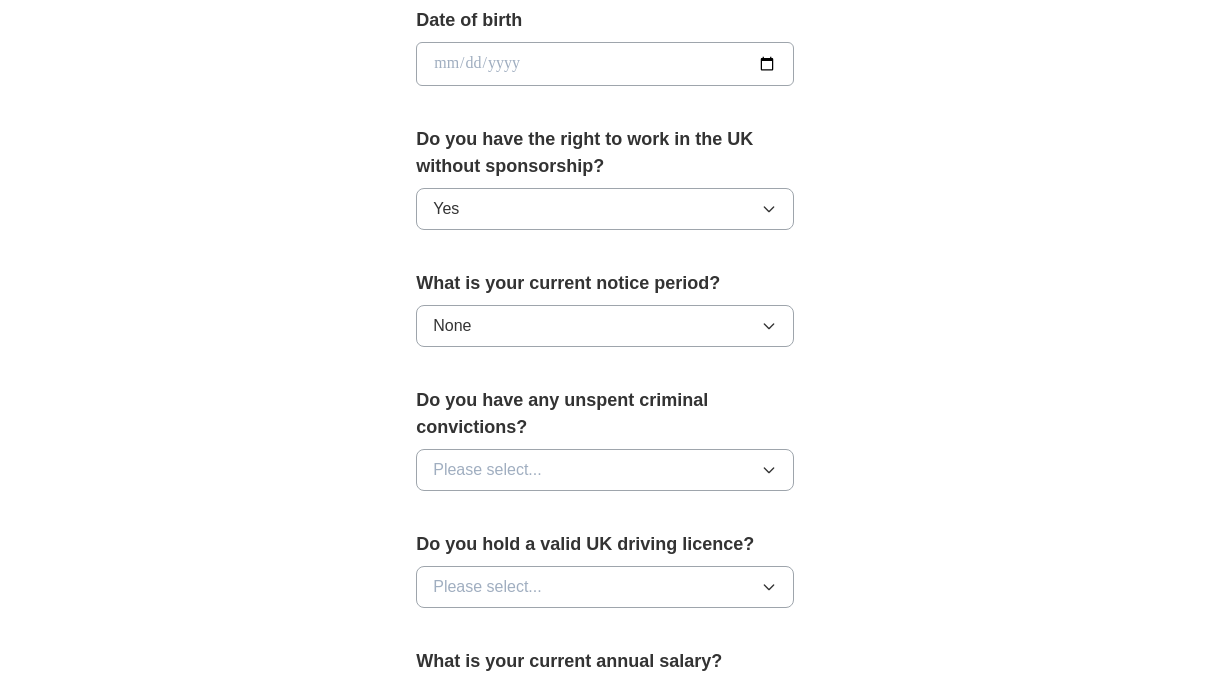 drag, startPoint x: 517, startPoint y: 454, endPoint x: 504, endPoint y: 473, distance: 23.021729 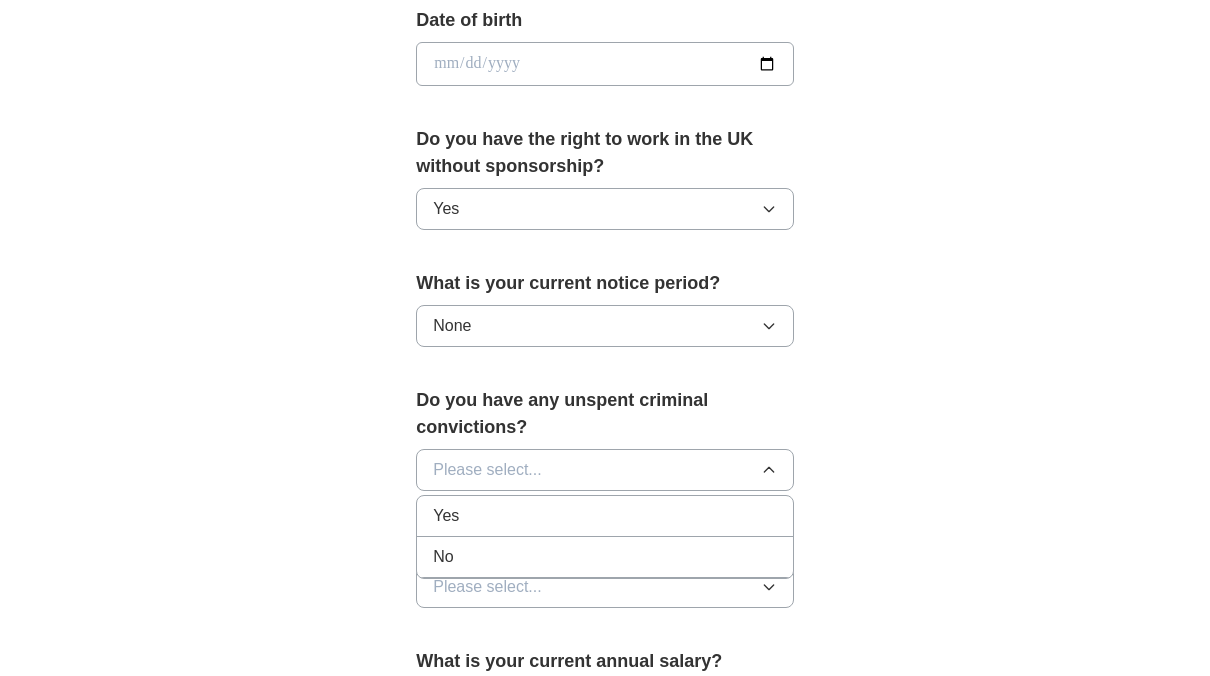 click on "No" at bounding box center (605, 557) 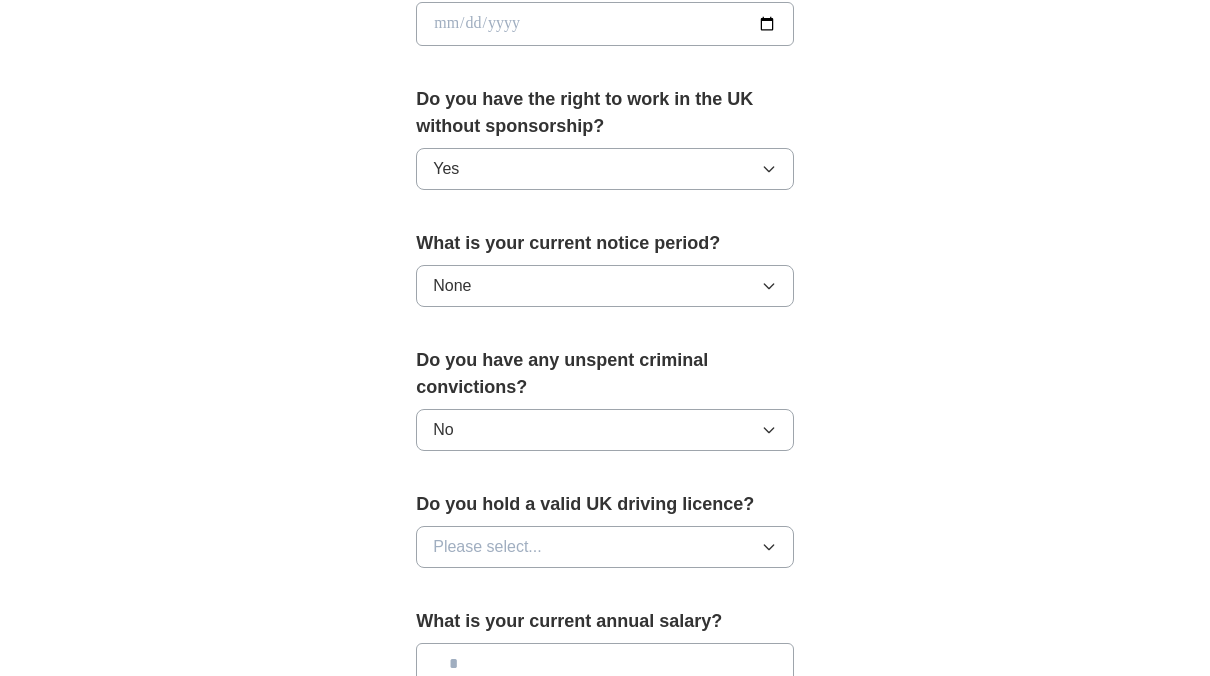 scroll, scrollTop: 1044, scrollLeft: 0, axis: vertical 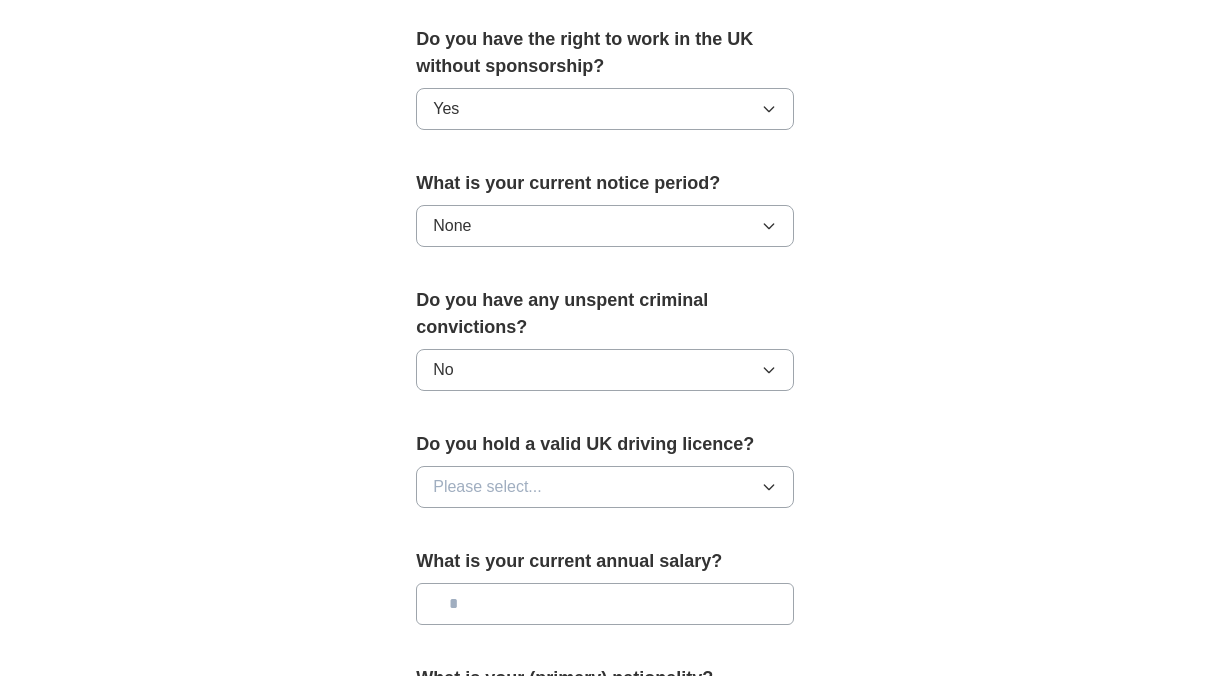 click on "Please select..." at bounding box center [605, 487] 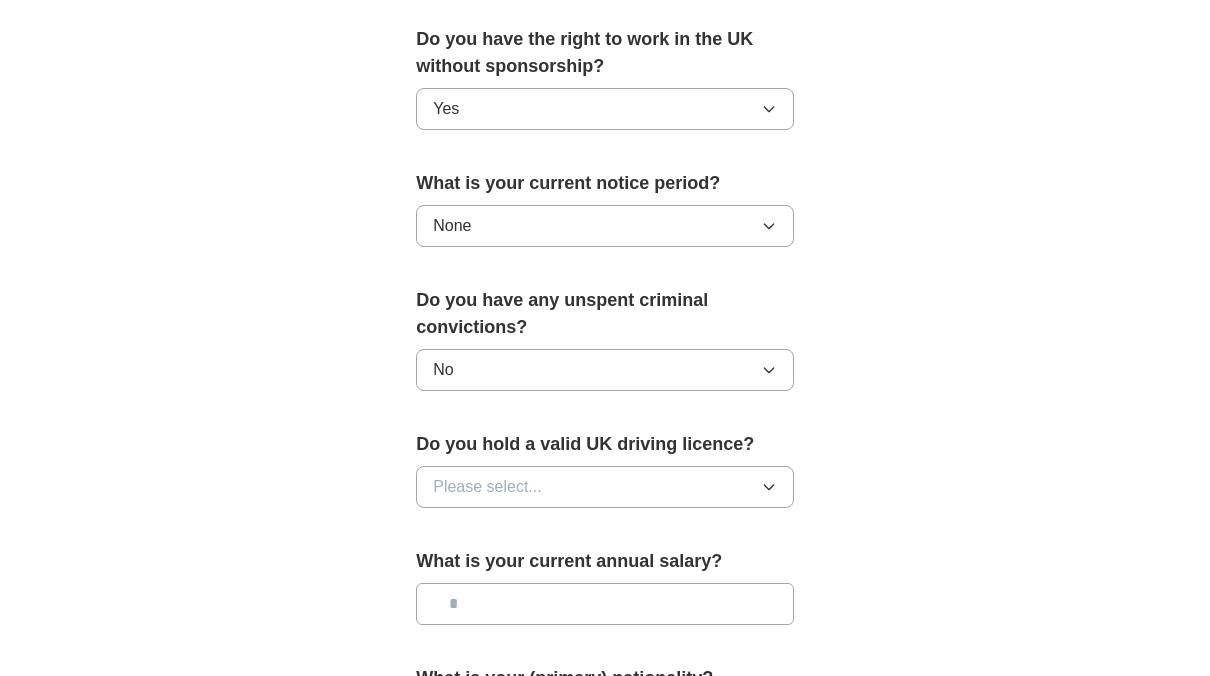 click on "**********" at bounding box center (605, -61) 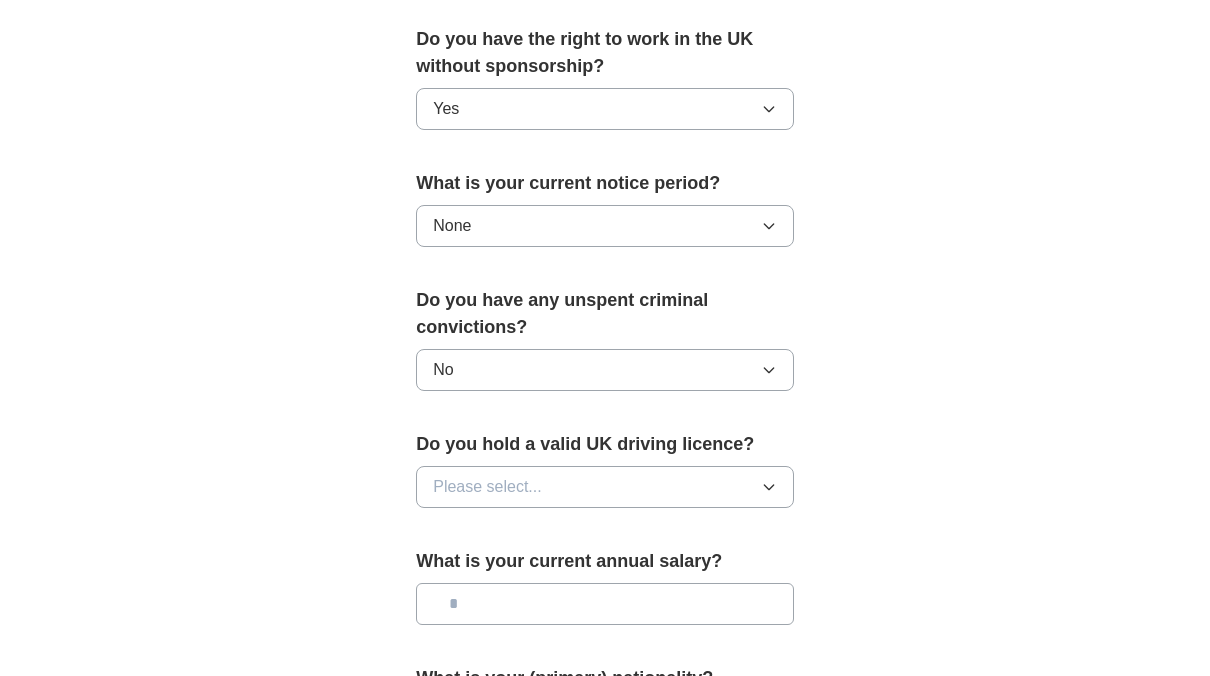 click on "Please select..." at bounding box center [487, 487] 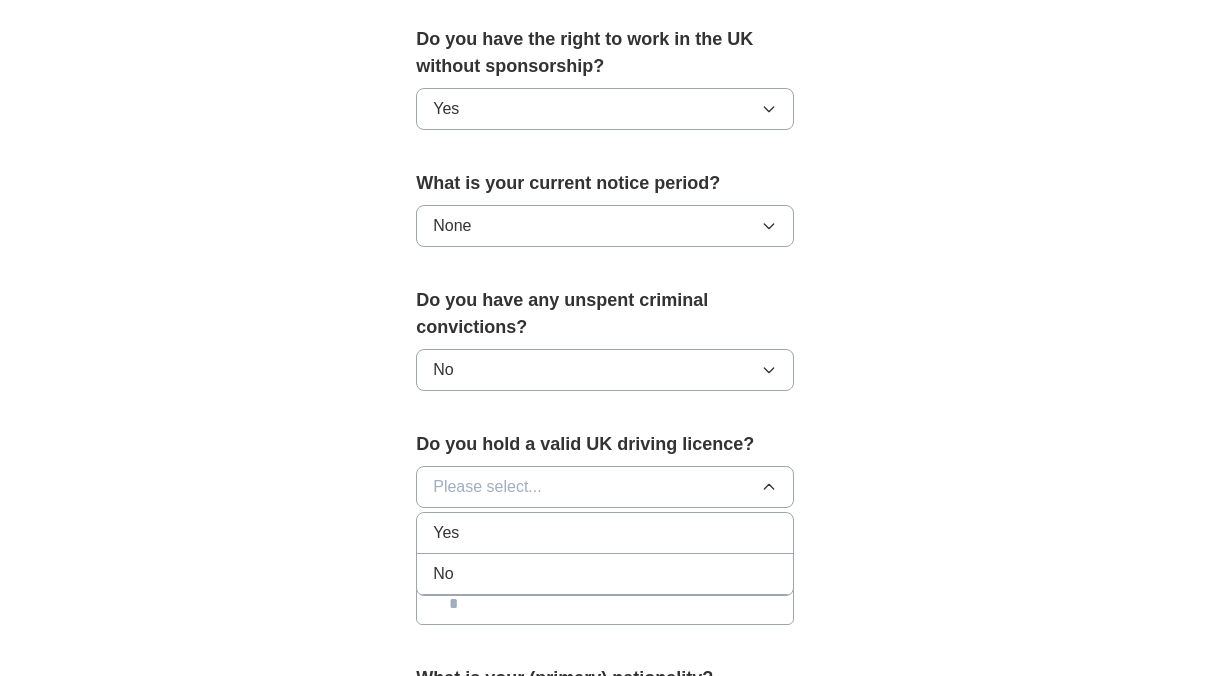 click on "No" at bounding box center (605, 574) 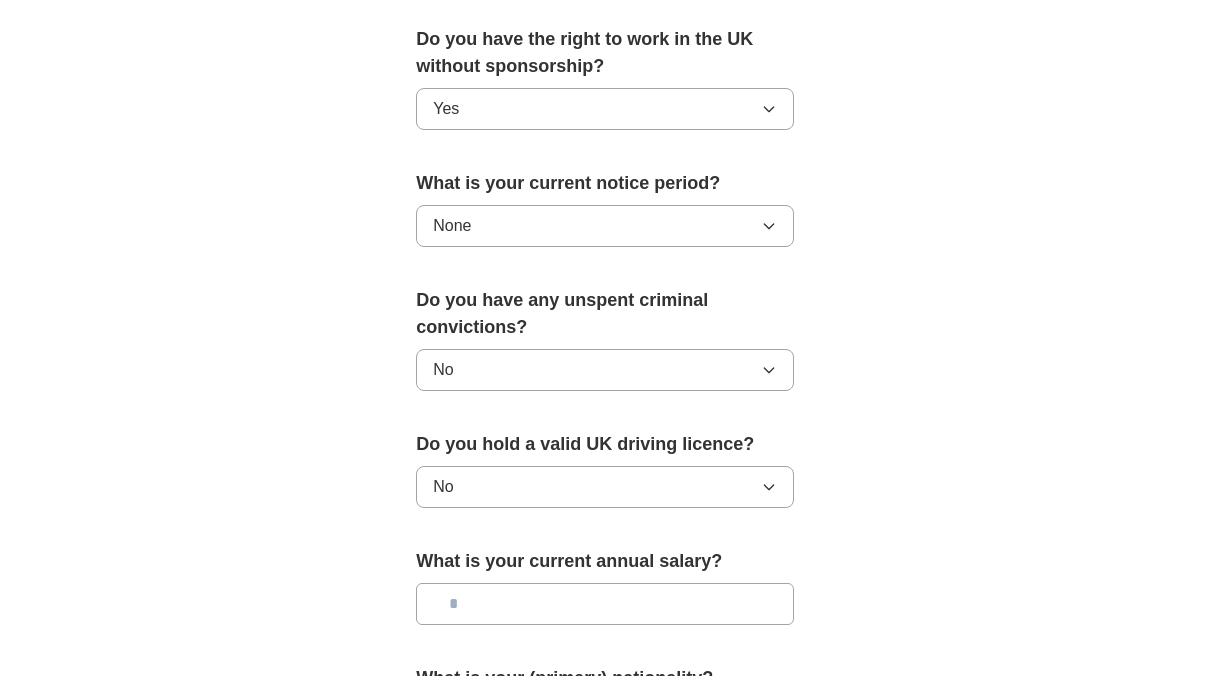 click on "No" at bounding box center [605, 487] 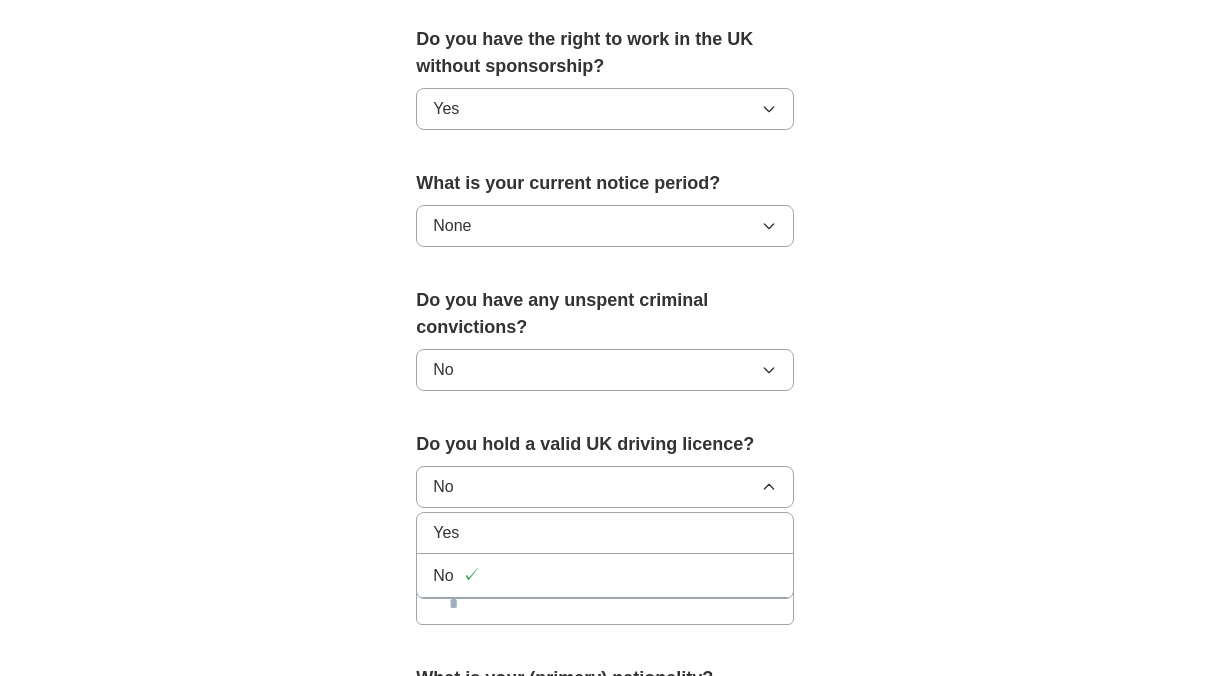 click on "Yes" at bounding box center [605, 533] 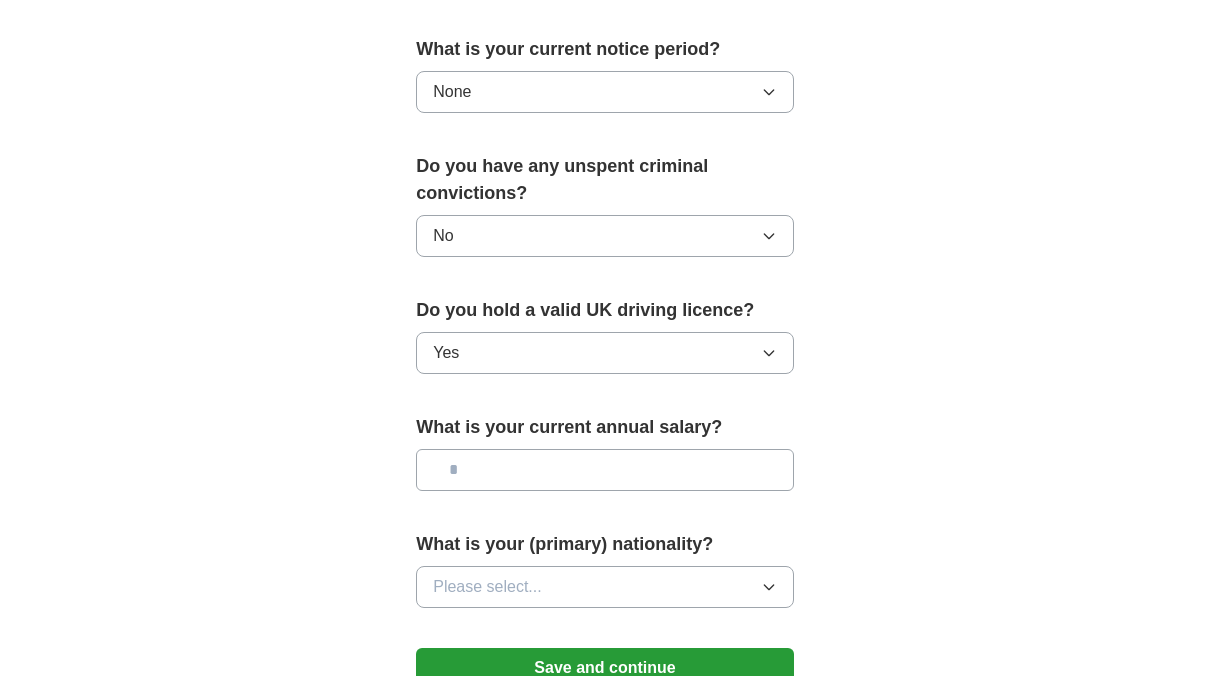 scroll, scrollTop: 1344, scrollLeft: 0, axis: vertical 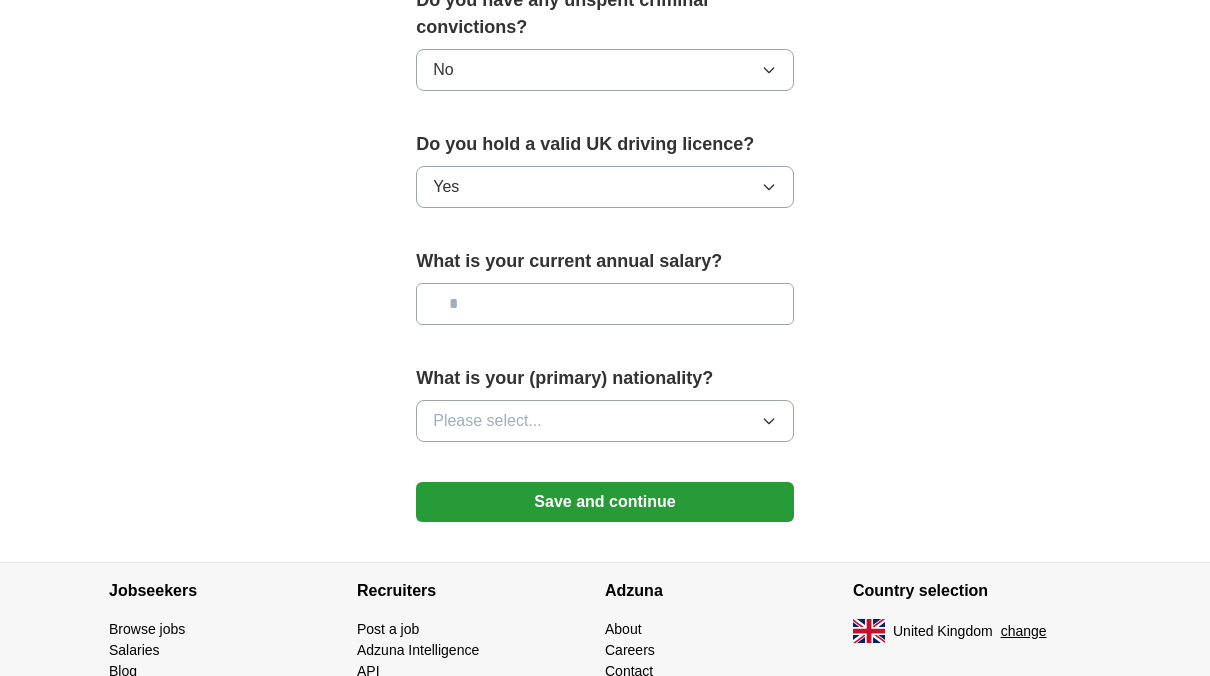 click on "Please select..." at bounding box center (605, 421) 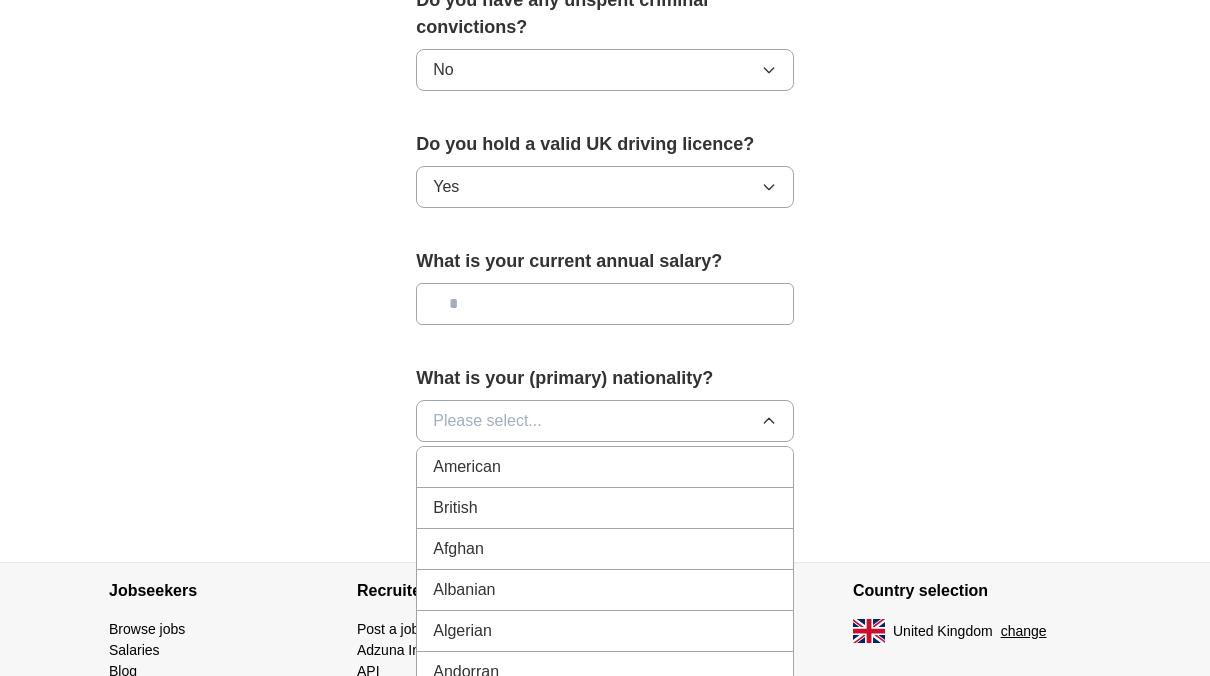 click on "British" at bounding box center (605, 508) 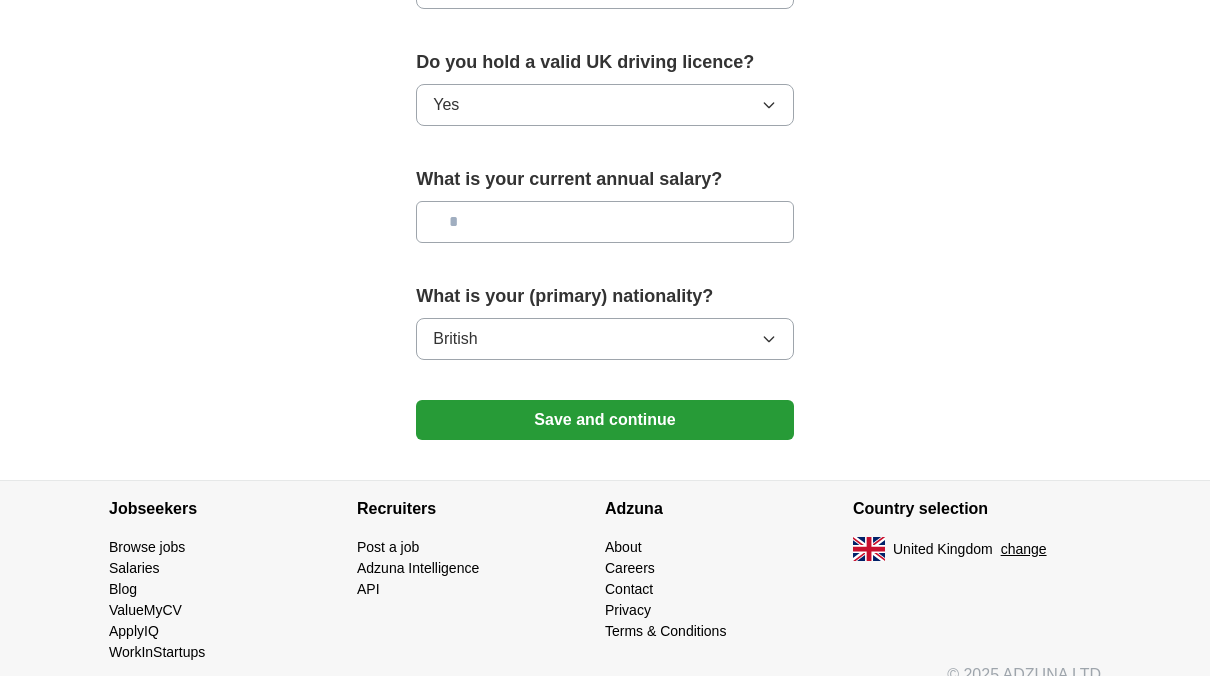 scroll, scrollTop: 1444, scrollLeft: 0, axis: vertical 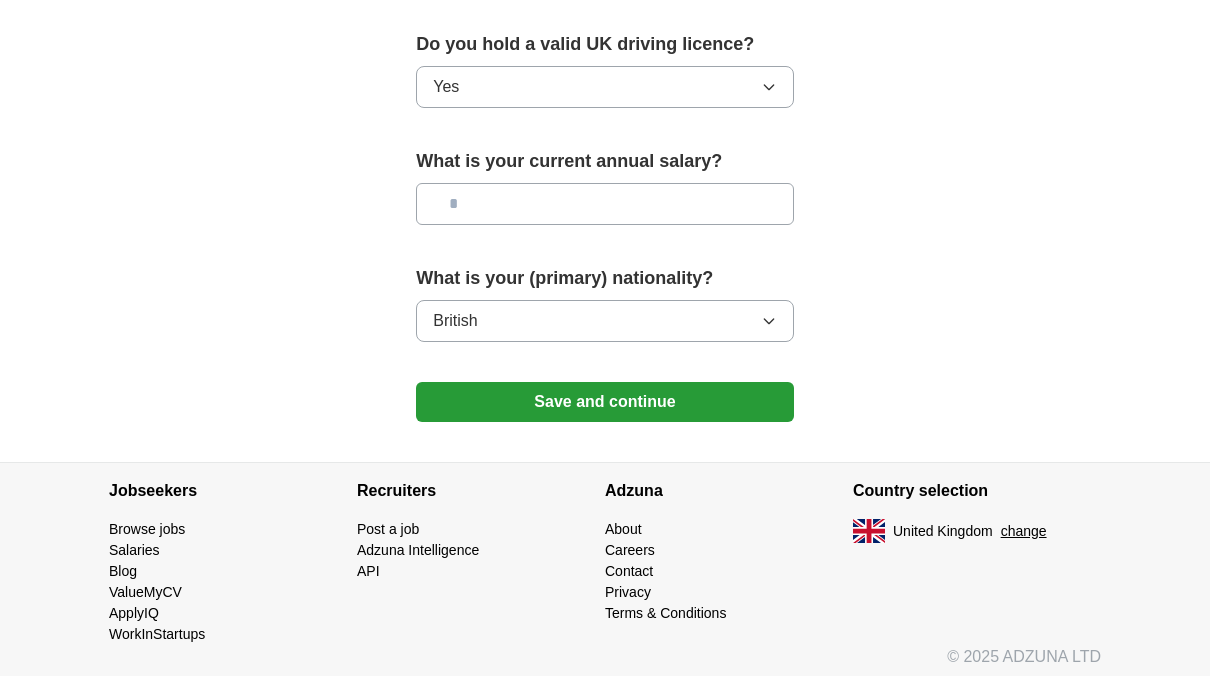 click on "Save and continue" at bounding box center [605, 402] 